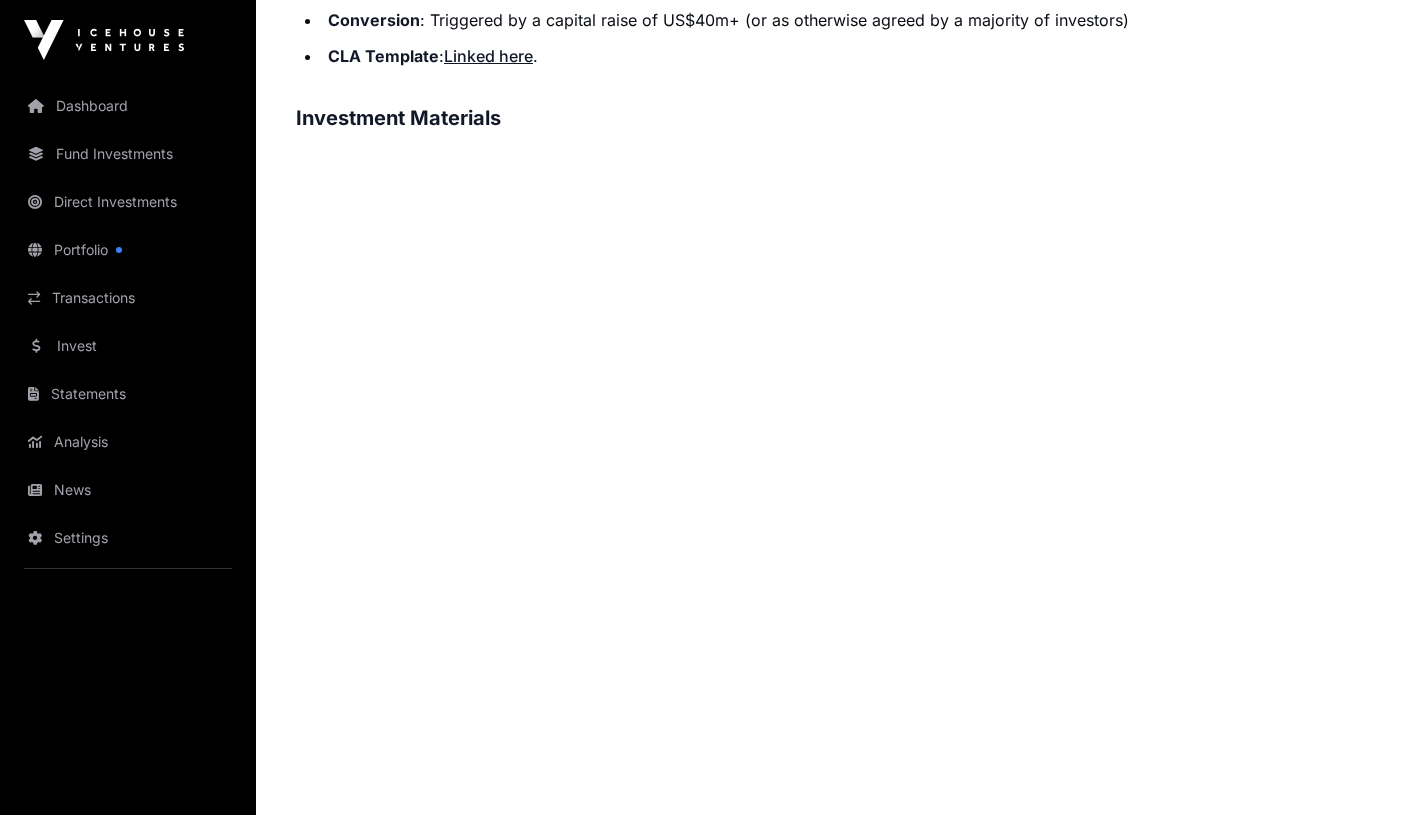 scroll, scrollTop: 1082, scrollLeft: 0, axis: vertical 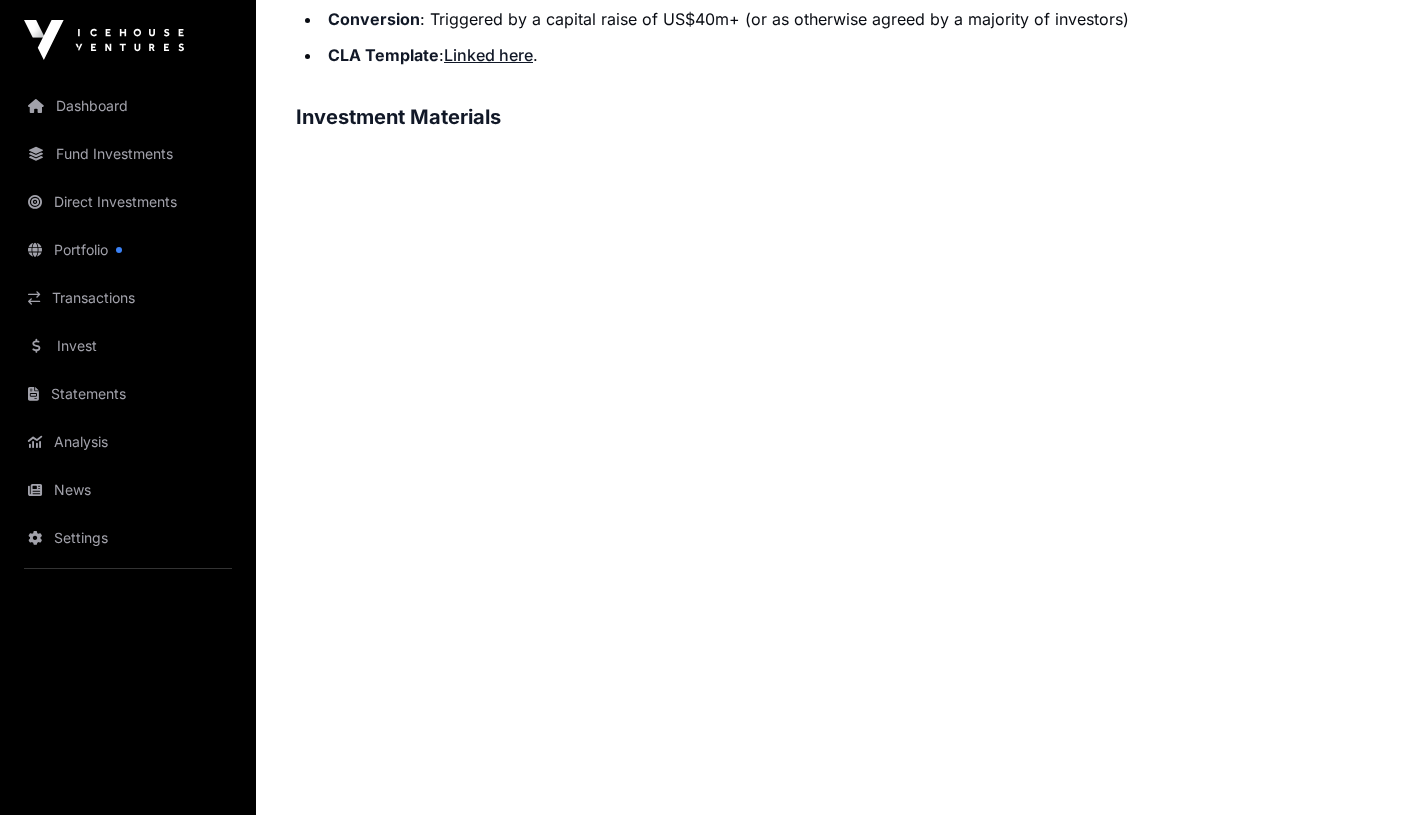 click on "CLA Template :  Linked here ." 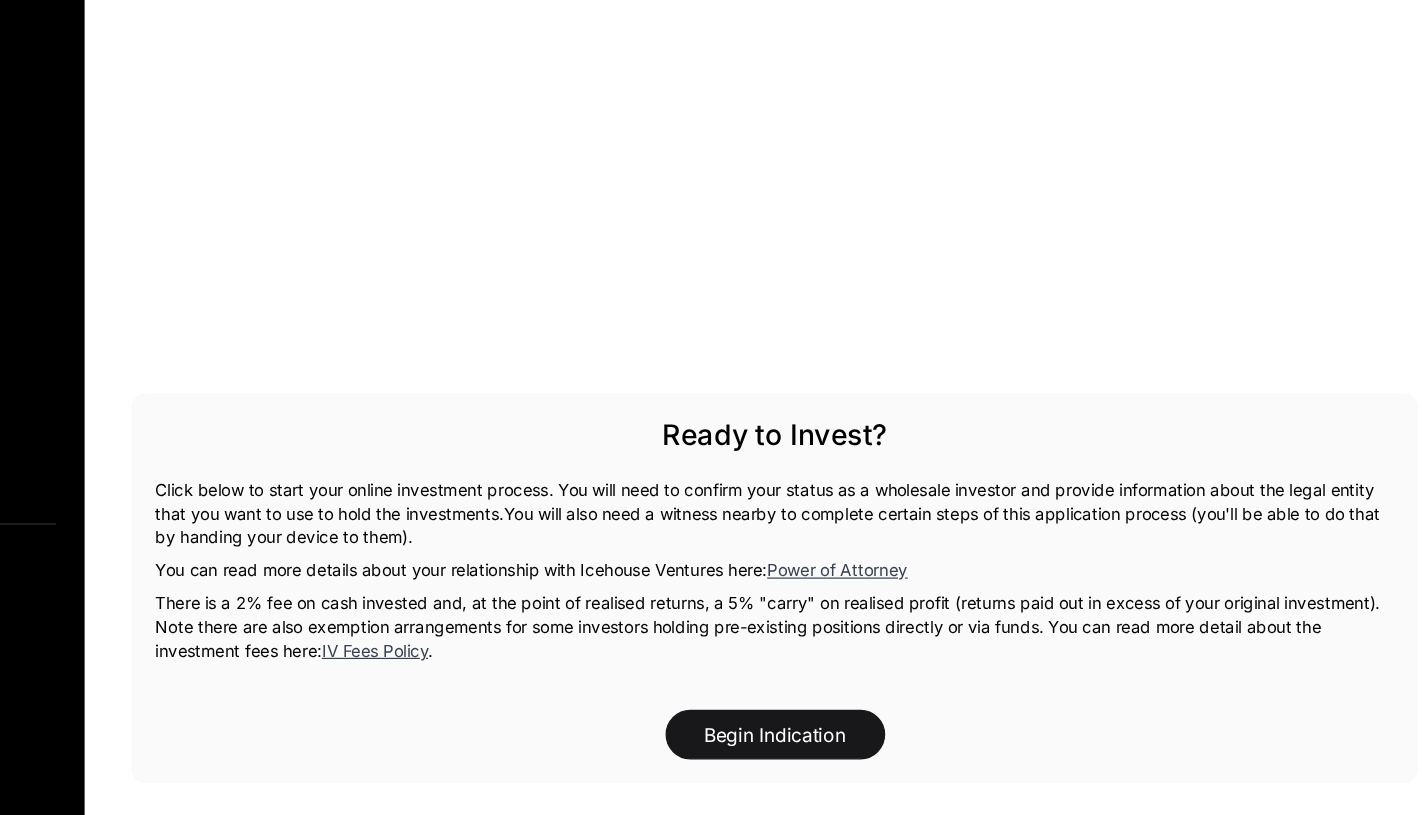 scroll, scrollTop: 3245, scrollLeft: 0, axis: vertical 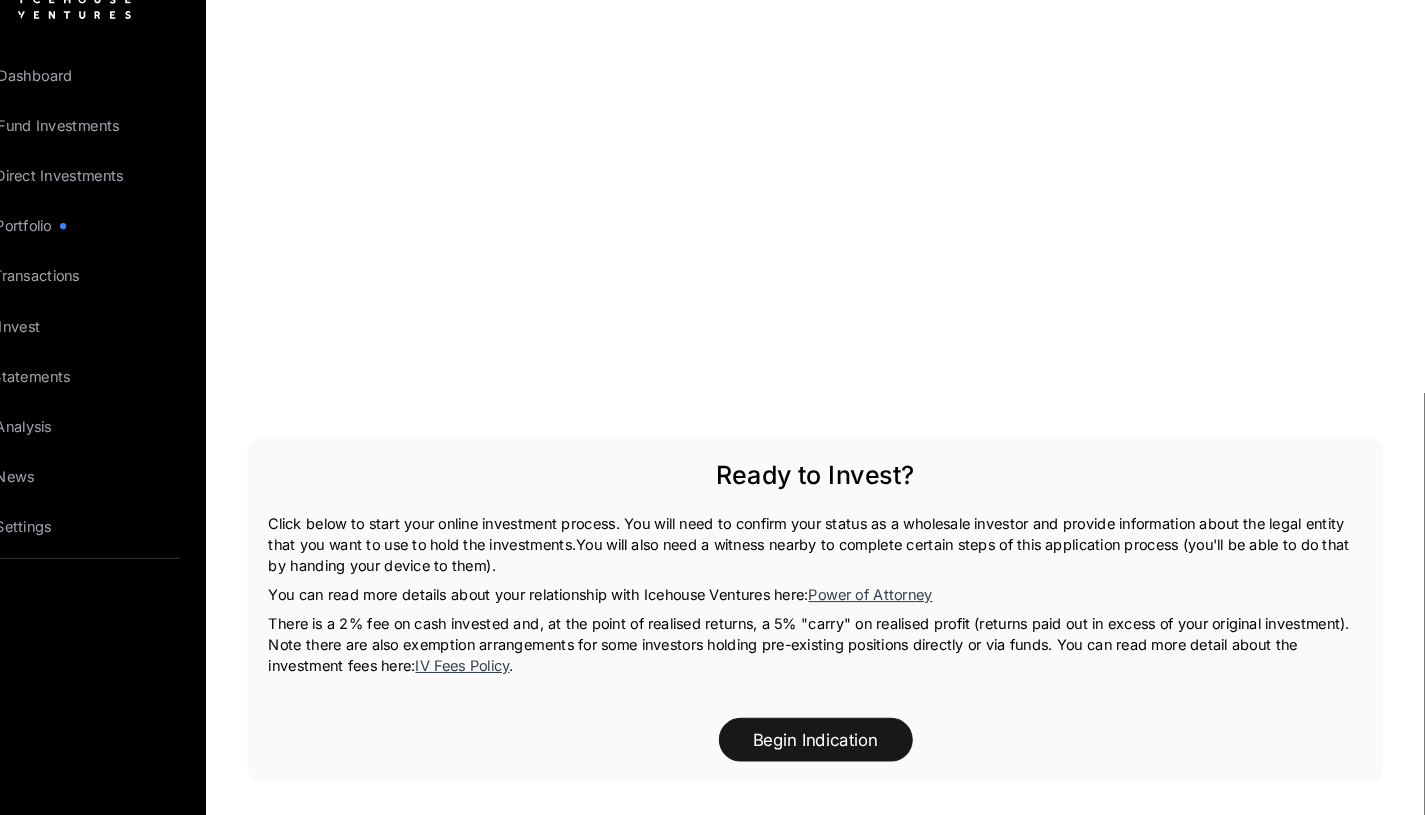 click on "OpenStar is raising a Pre-Series A Convertible Note of US$12m to extend their runway for an additional twelve months to June 2026 while they further due diligence and negotiations with prospective Series A lead investors.
Key terms:
Interest Rate : 8% p.a. Discount : 20% Maturity : 30 January 2027 (unless extended by a majority of investors) Conversion : Triggered by a capital raise of US$40m+ (or as otherwise agreed by a majority of investors) CLA Template :  Linked here .
Investment Materials
Ready to Invest?   Click below to start your online investment process. You will need to confirm your status as a wholesale investor and provide information about the legal entity that you want to use to hold the investments.  You will also need a witness nearby to complete certain steps of this application process (you'll be able to do that by handing your device to them).   You can read more details about your relationship with Icehouse Ventures here:   Power of Attorney IV Fees Policy" 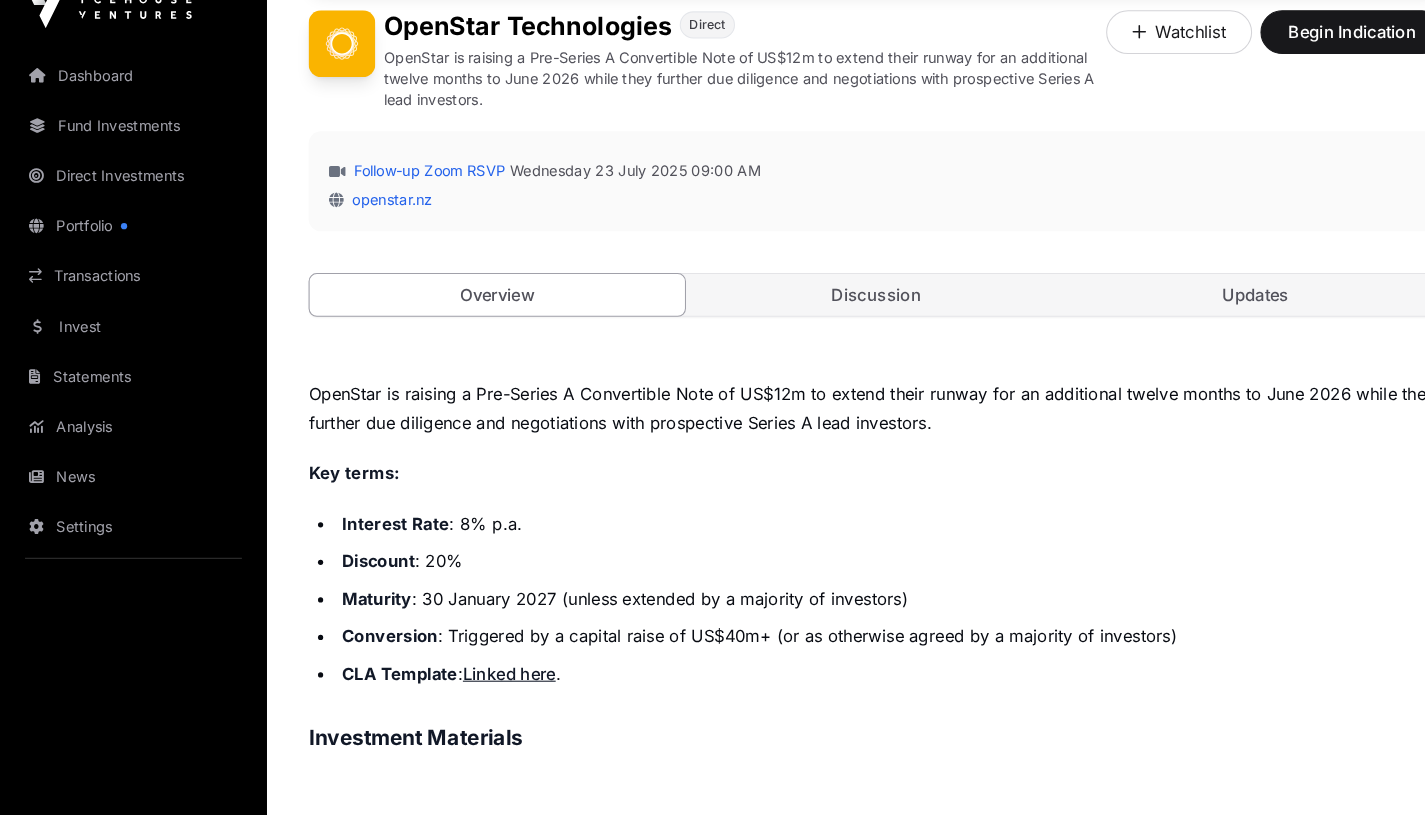 scroll, scrollTop: 462, scrollLeft: 0, axis: vertical 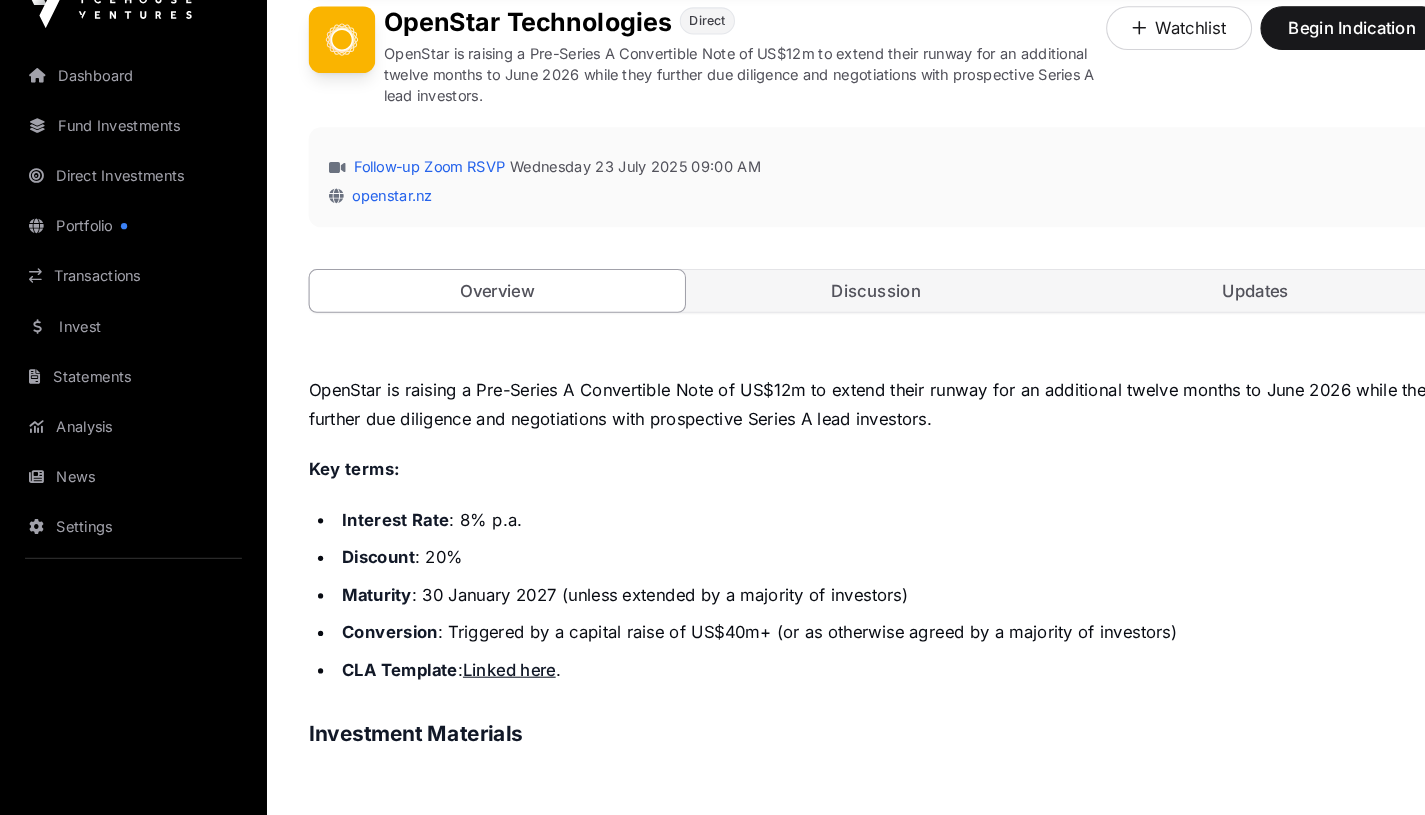 click on "Discussion" 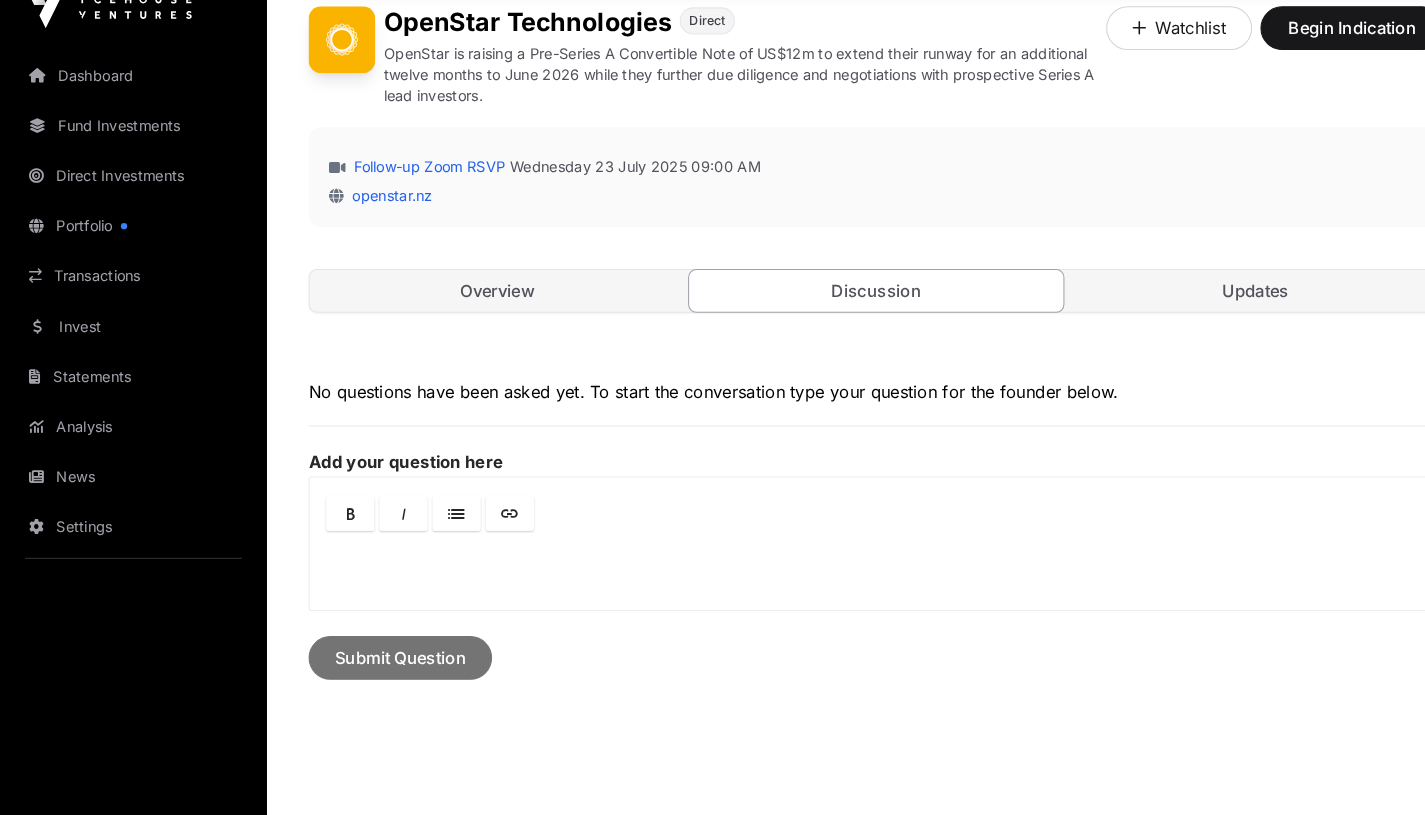 click on "Updates" 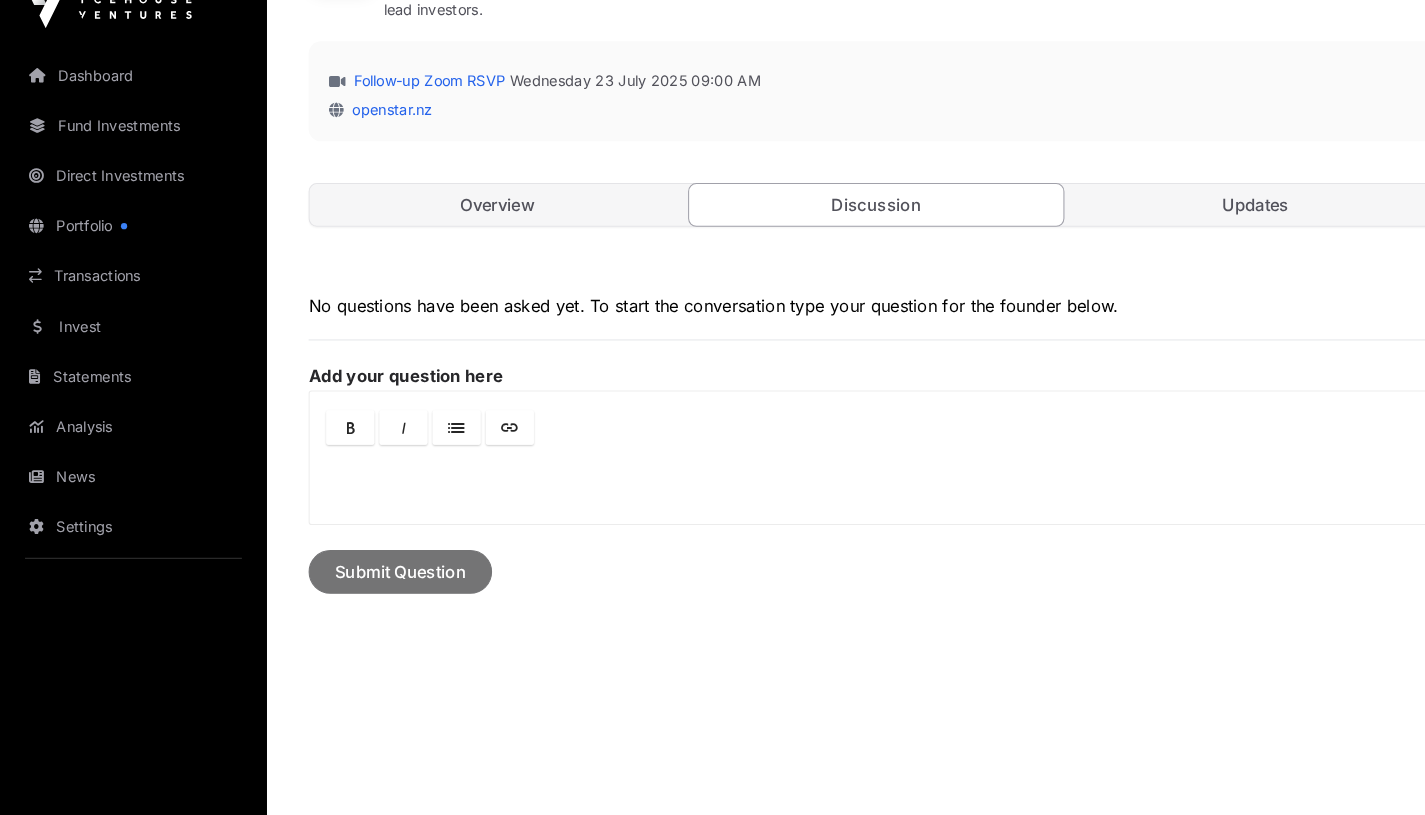 scroll, scrollTop: 579, scrollLeft: 0, axis: vertical 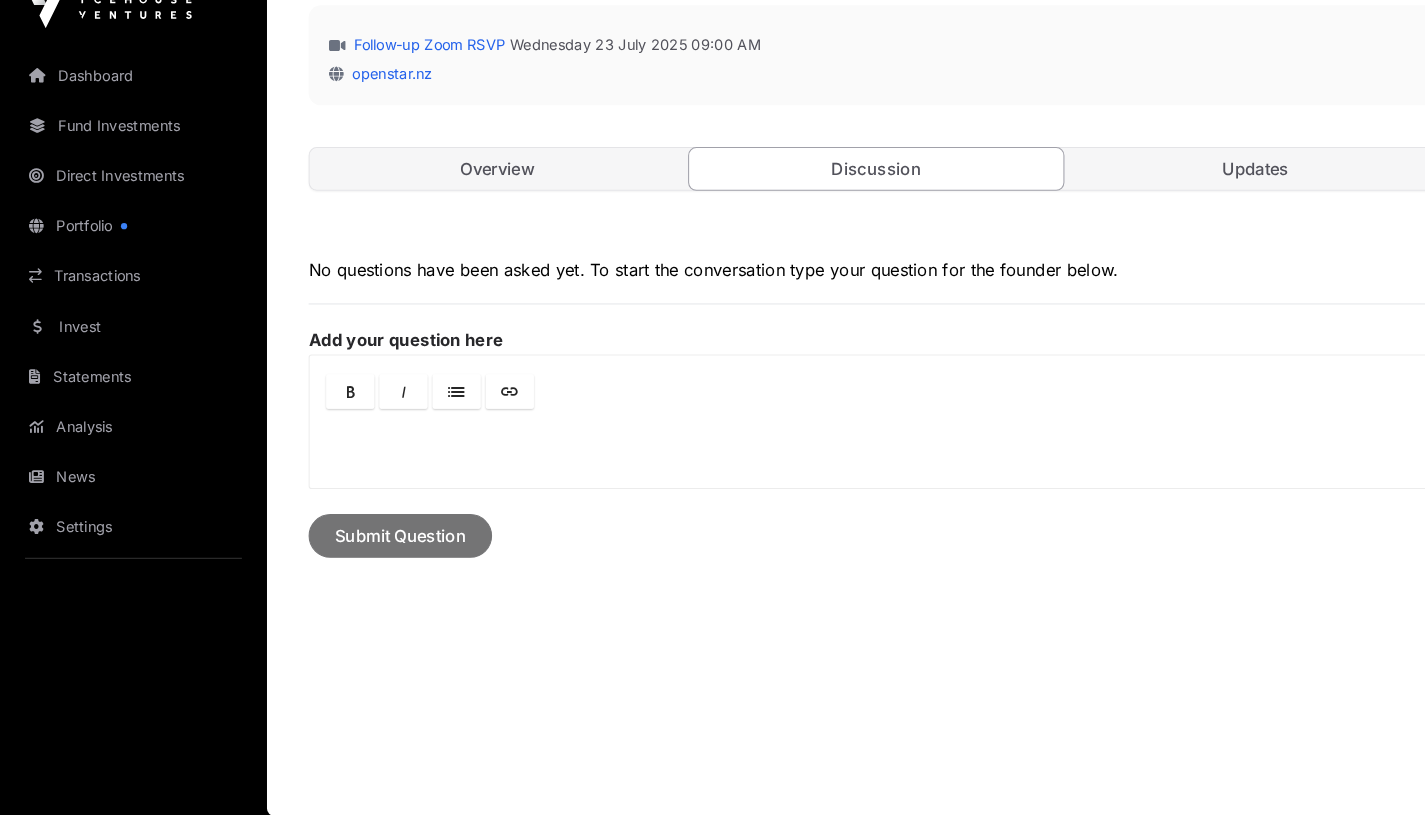 click on "Overview" 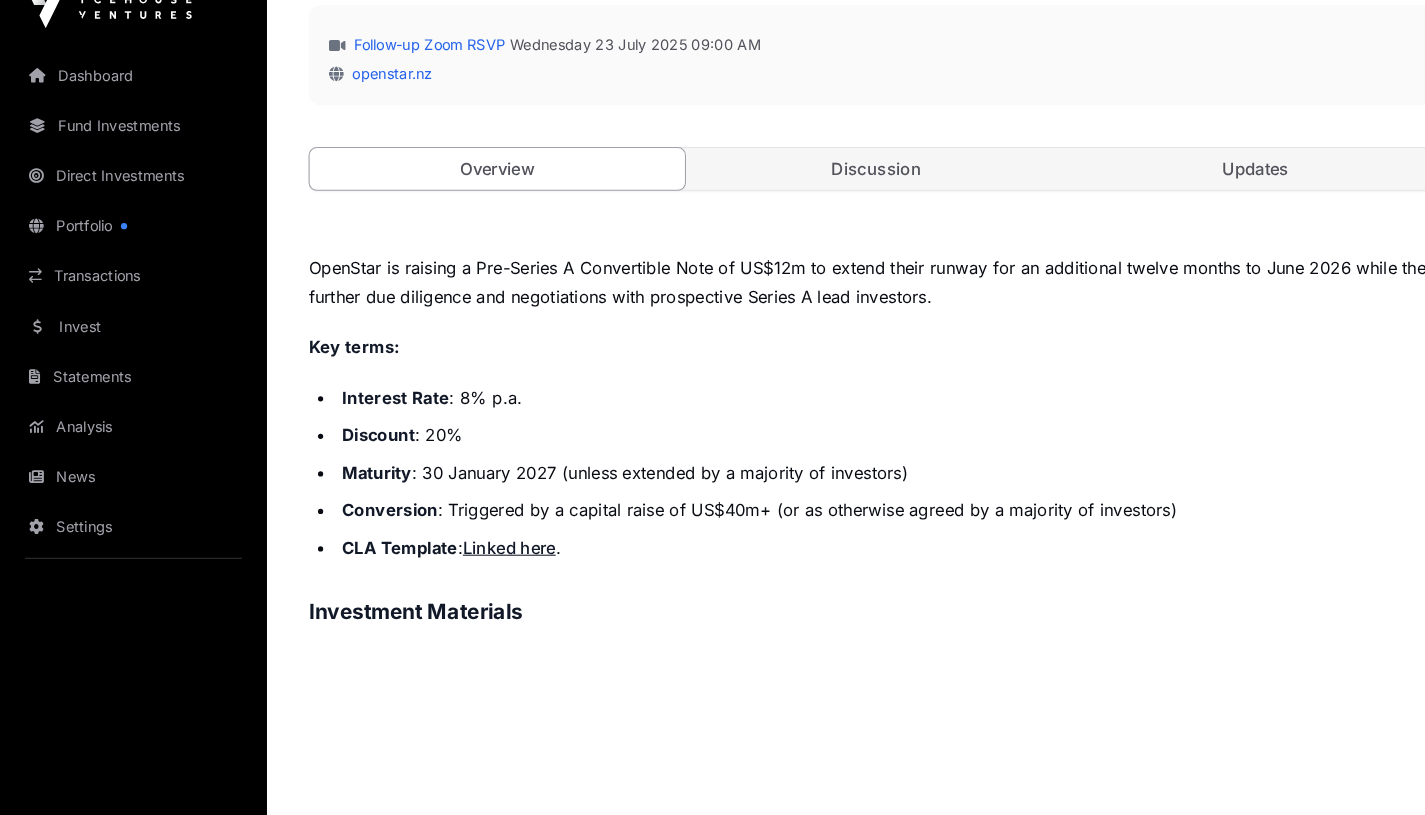 click on "Linked here" 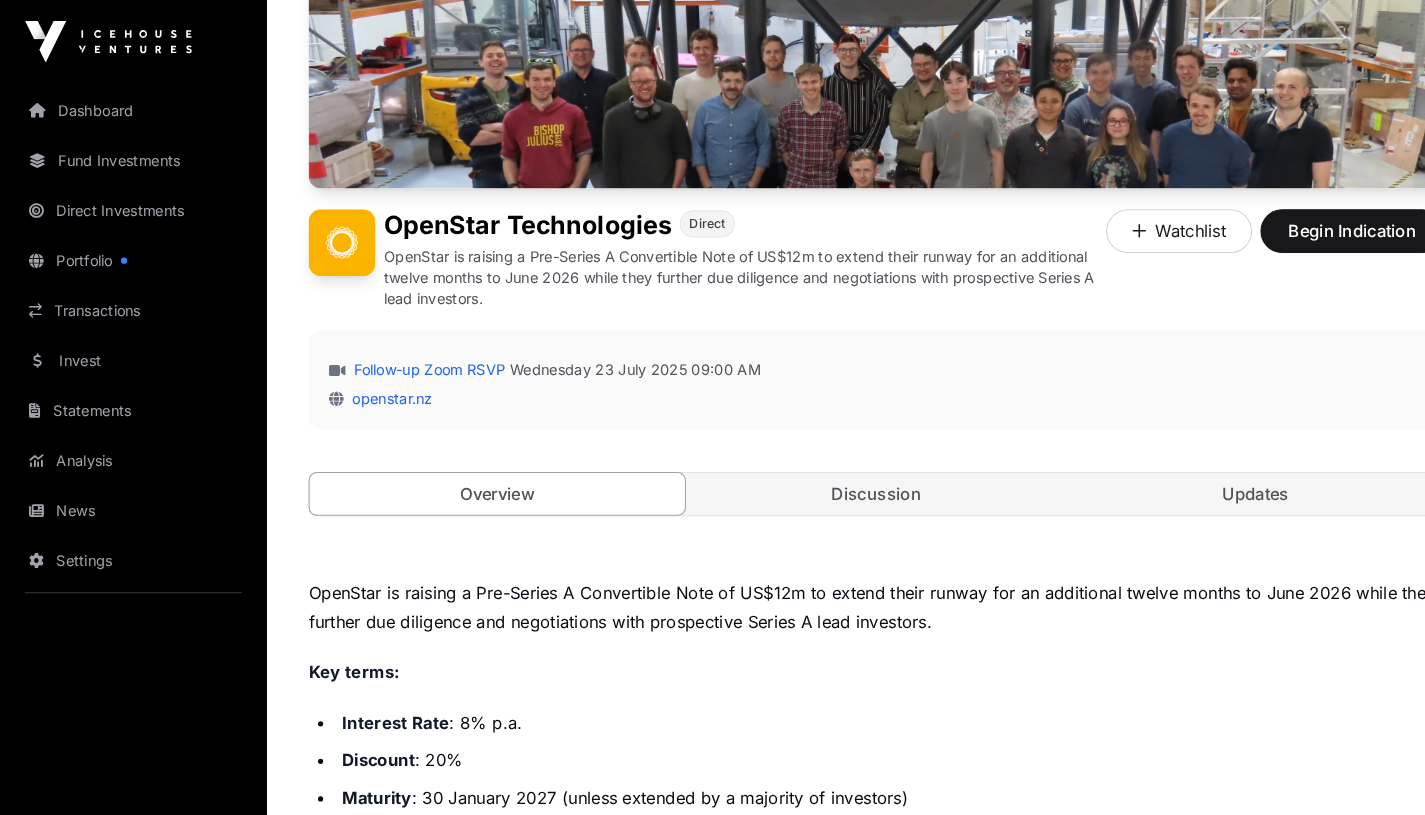 scroll, scrollTop: 290, scrollLeft: 0, axis: vertical 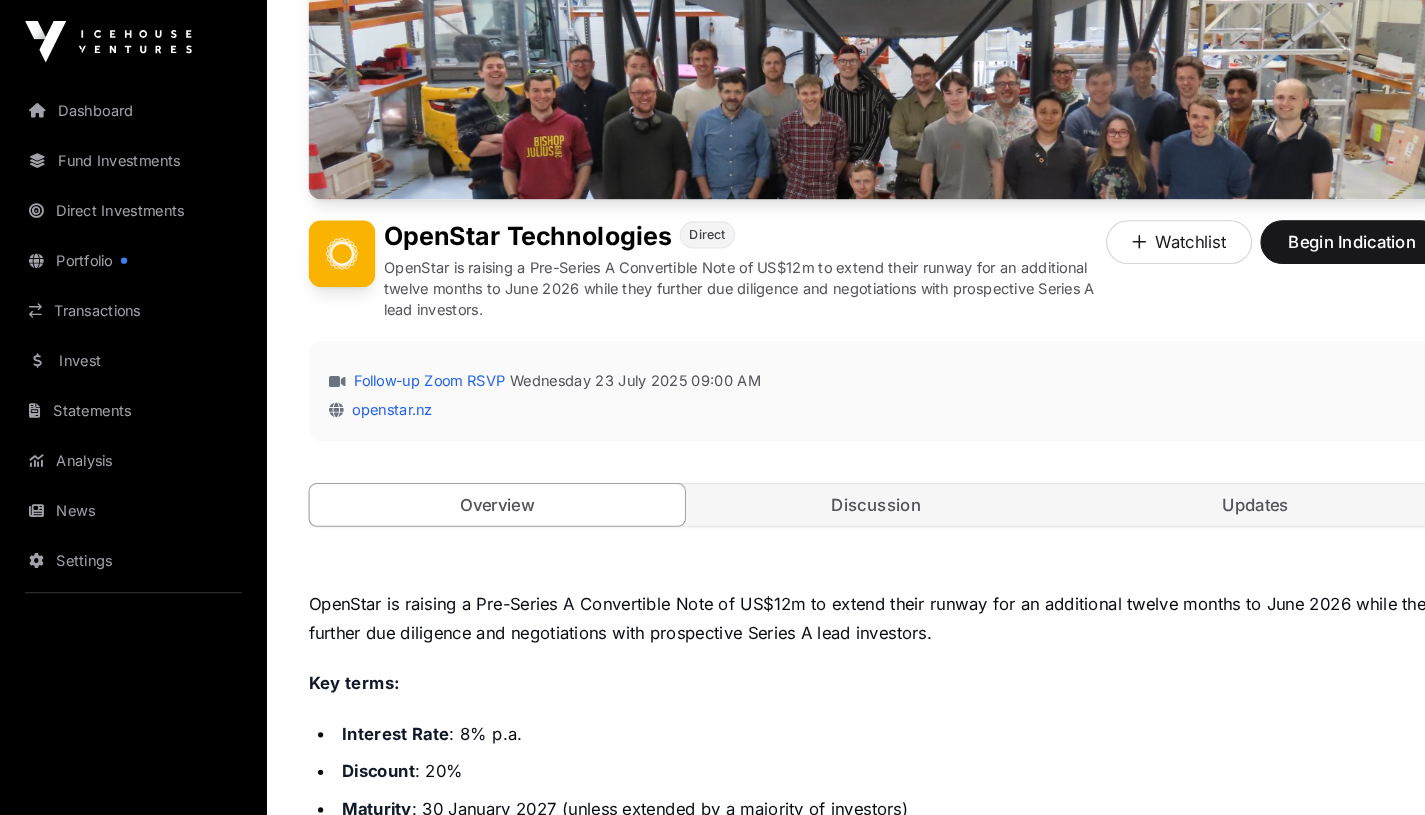 click on "Direct Investments" 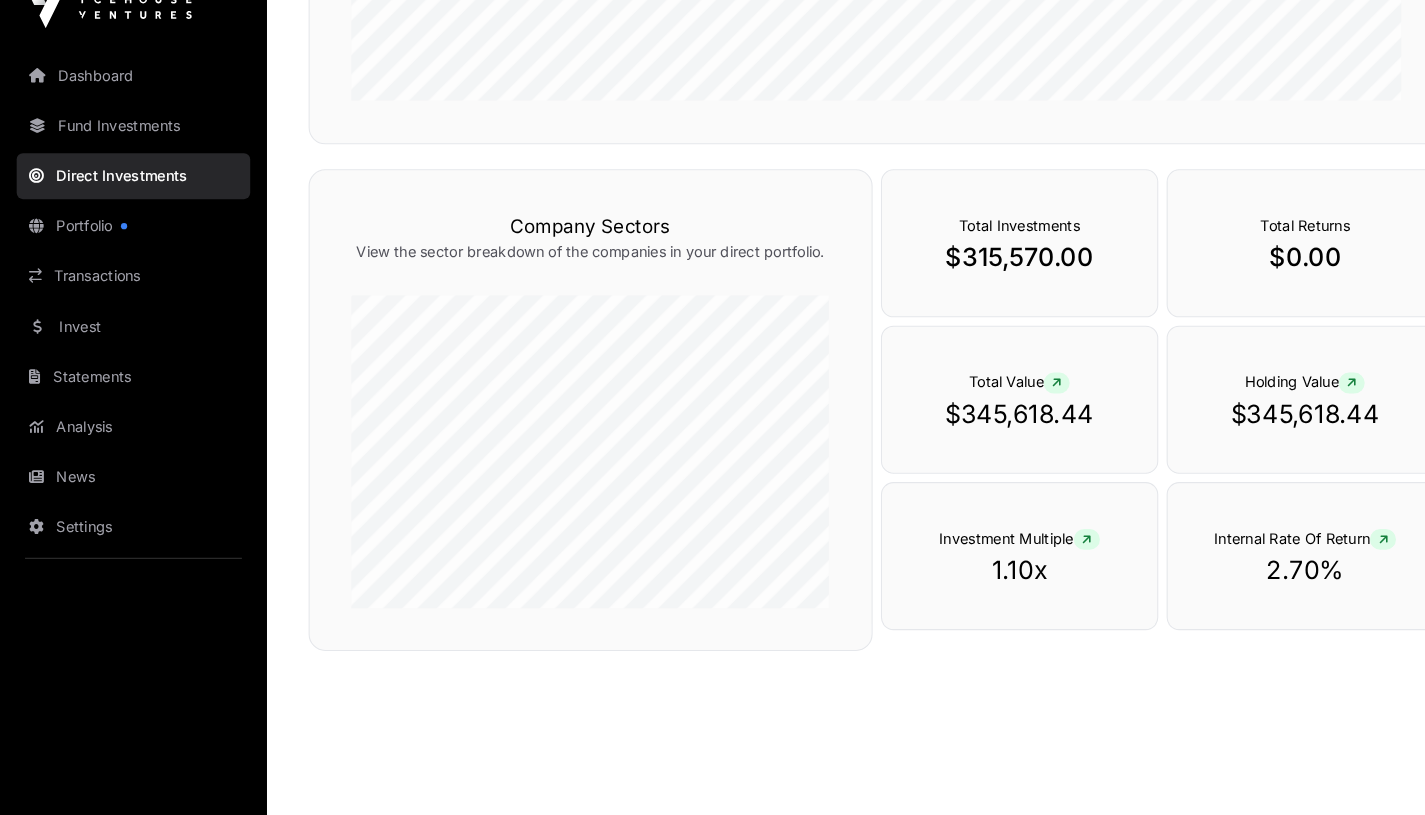 scroll, scrollTop: 605, scrollLeft: 0, axis: vertical 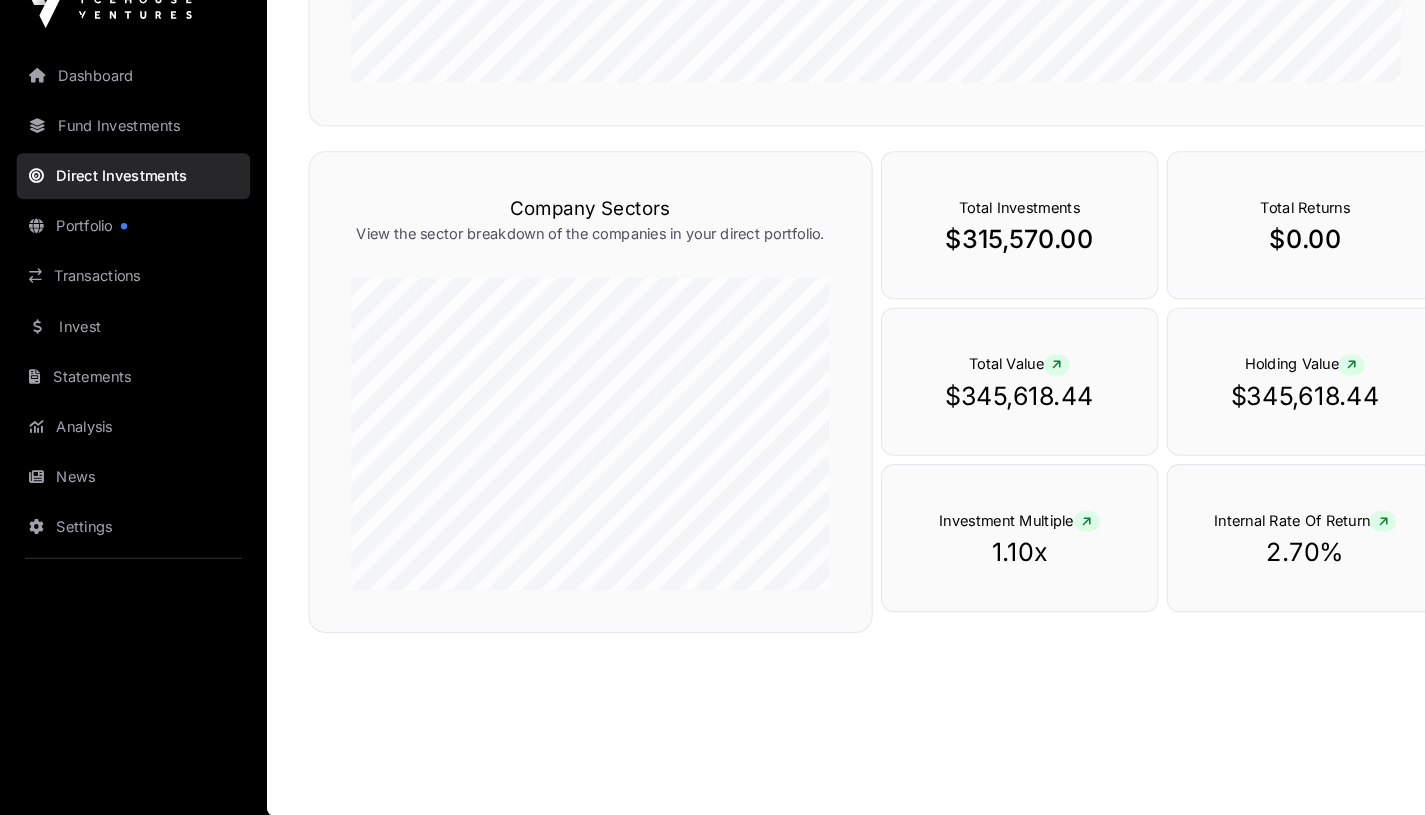 click on "Internal Rate Of Return  2.70%" 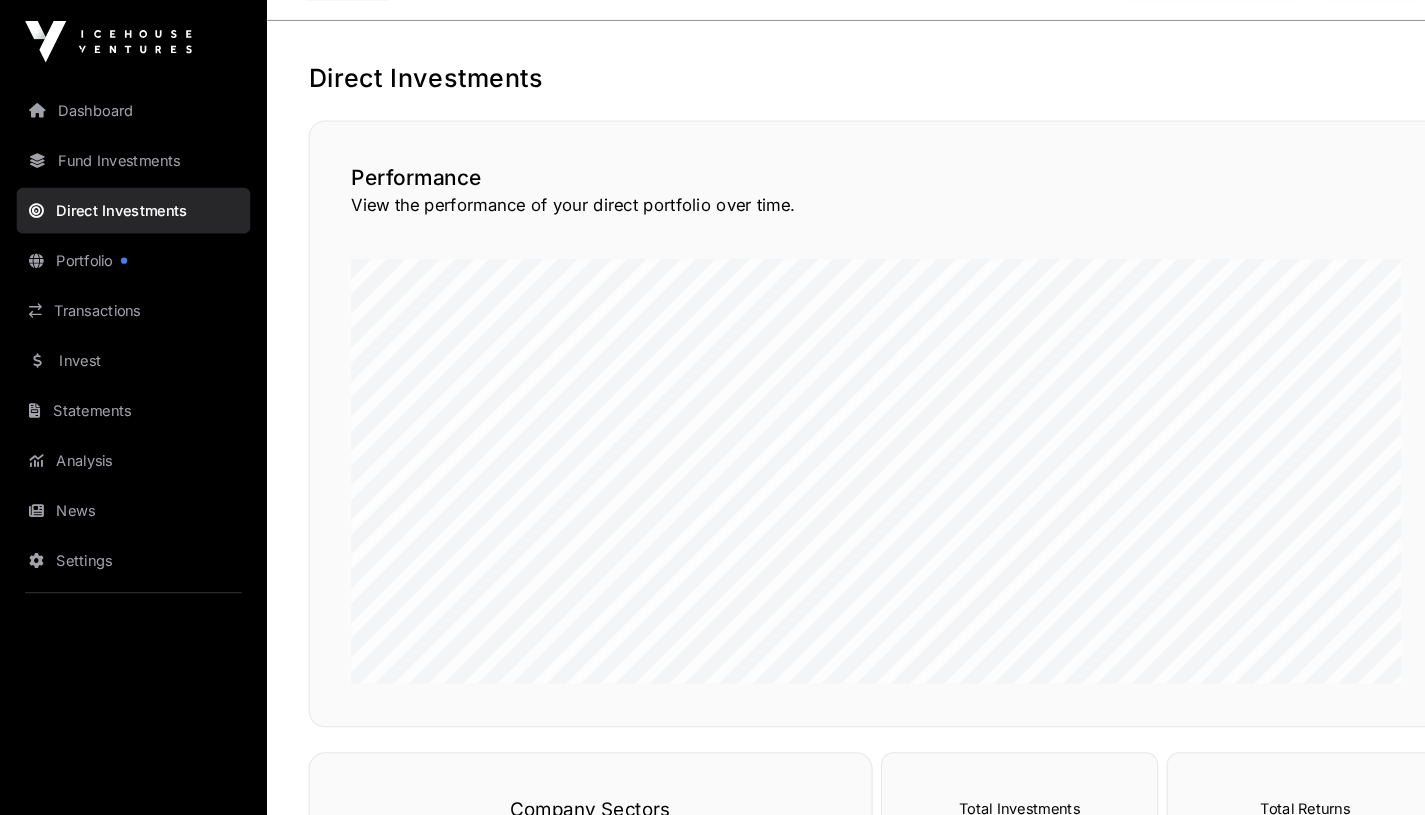 scroll, scrollTop: 0, scrollLeft: 0, axis: both 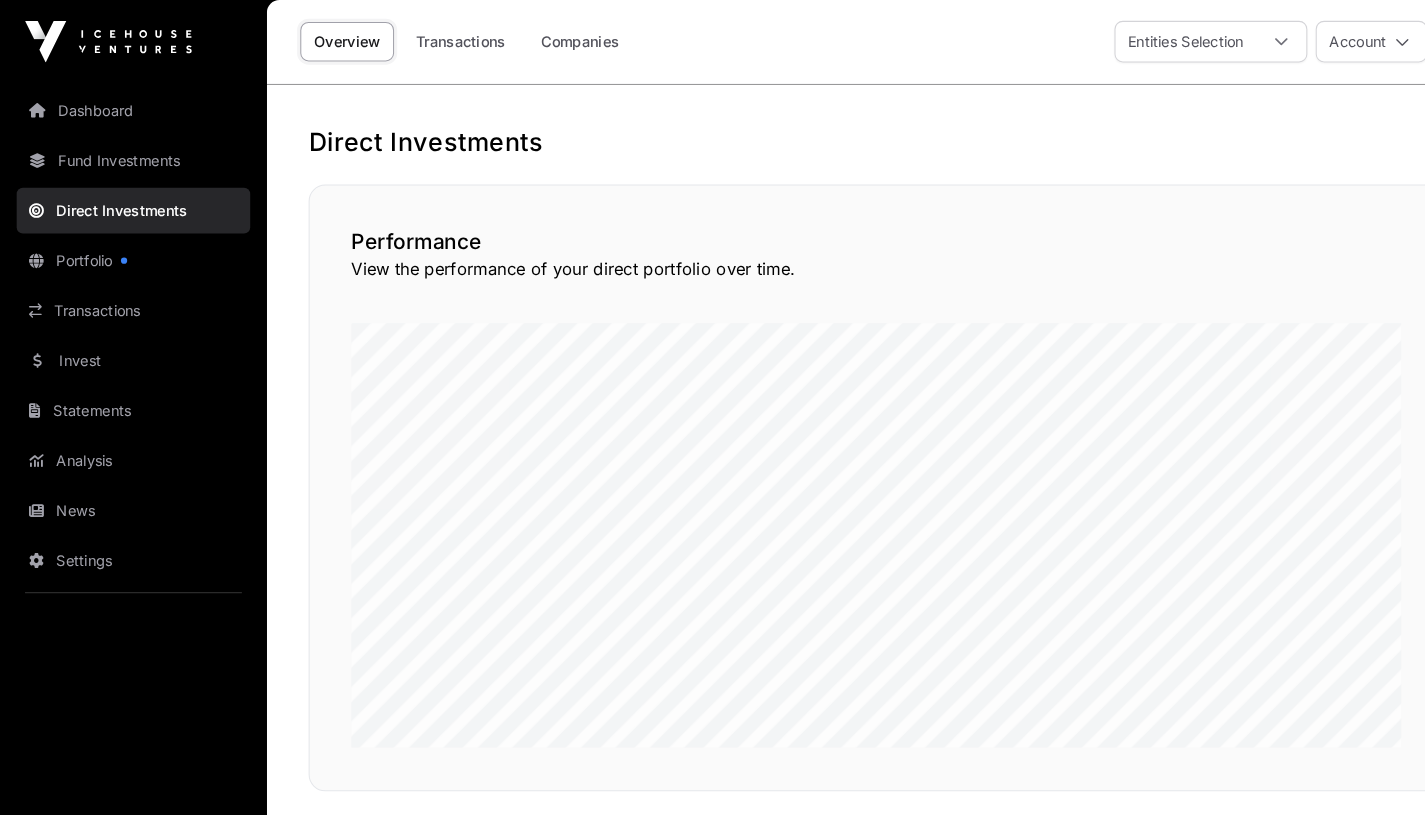 click on "Companies" 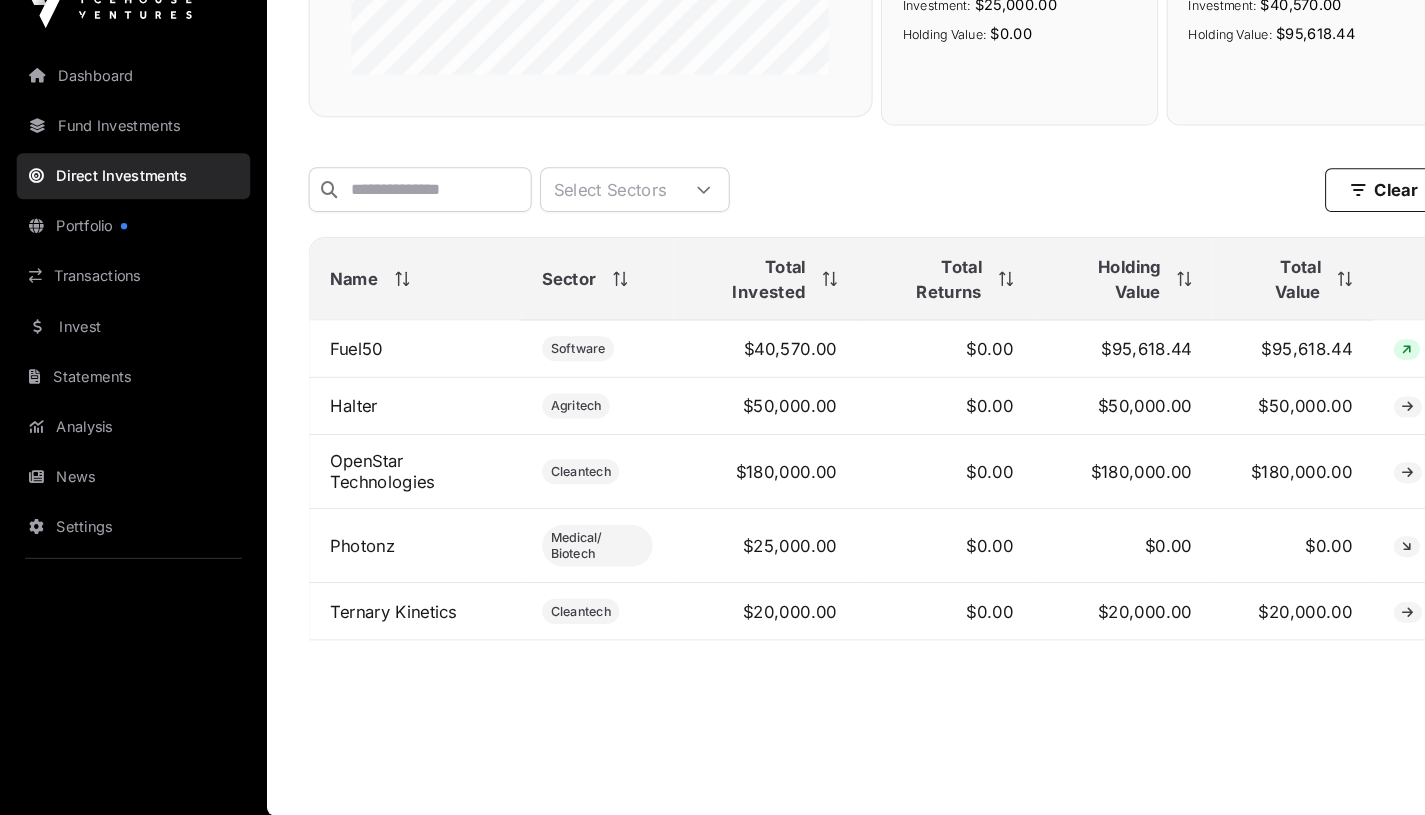 scroll, scrollTop: 507, scrollLeft: 0, axis: vertical 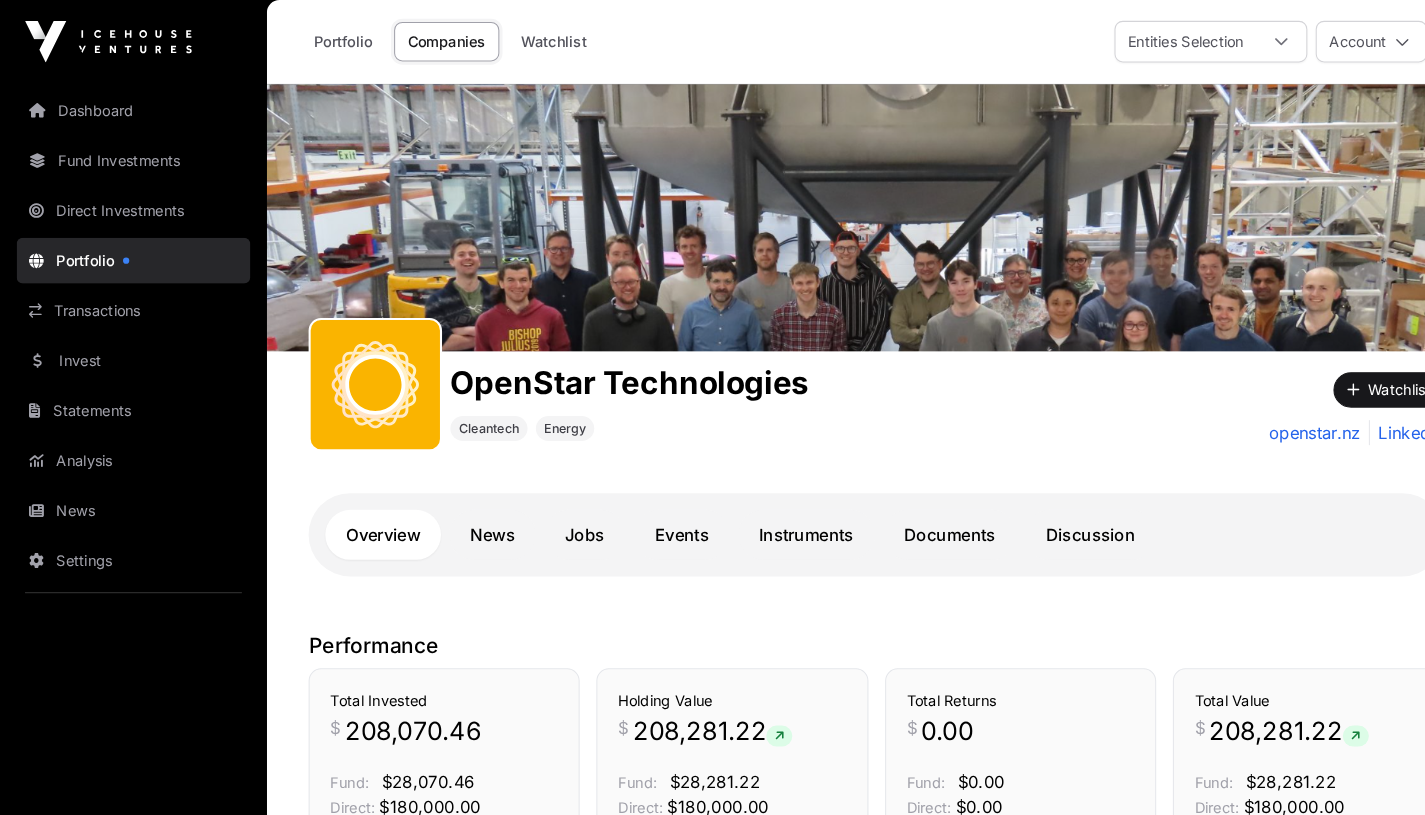 click on "Documents" 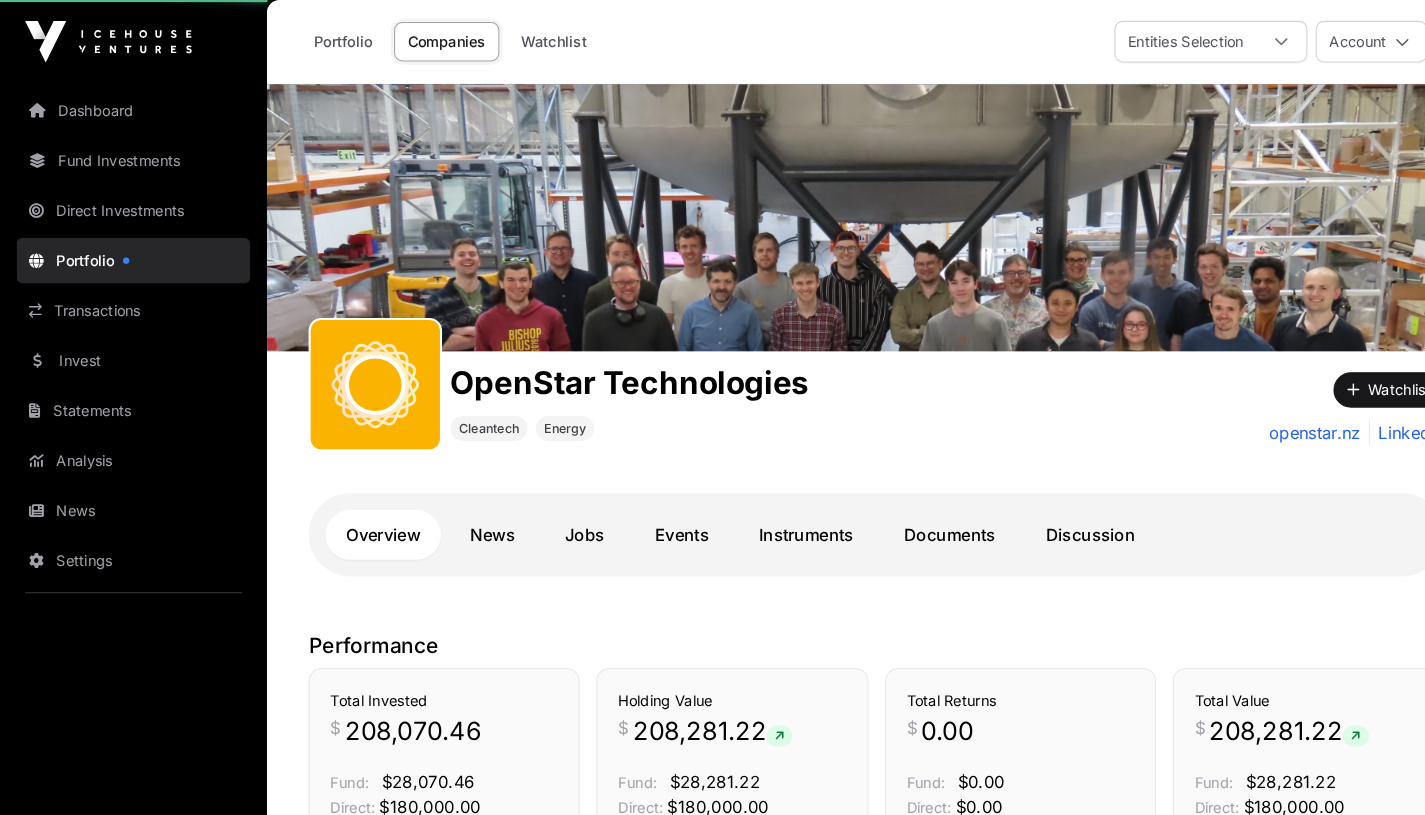 click on "Documents" 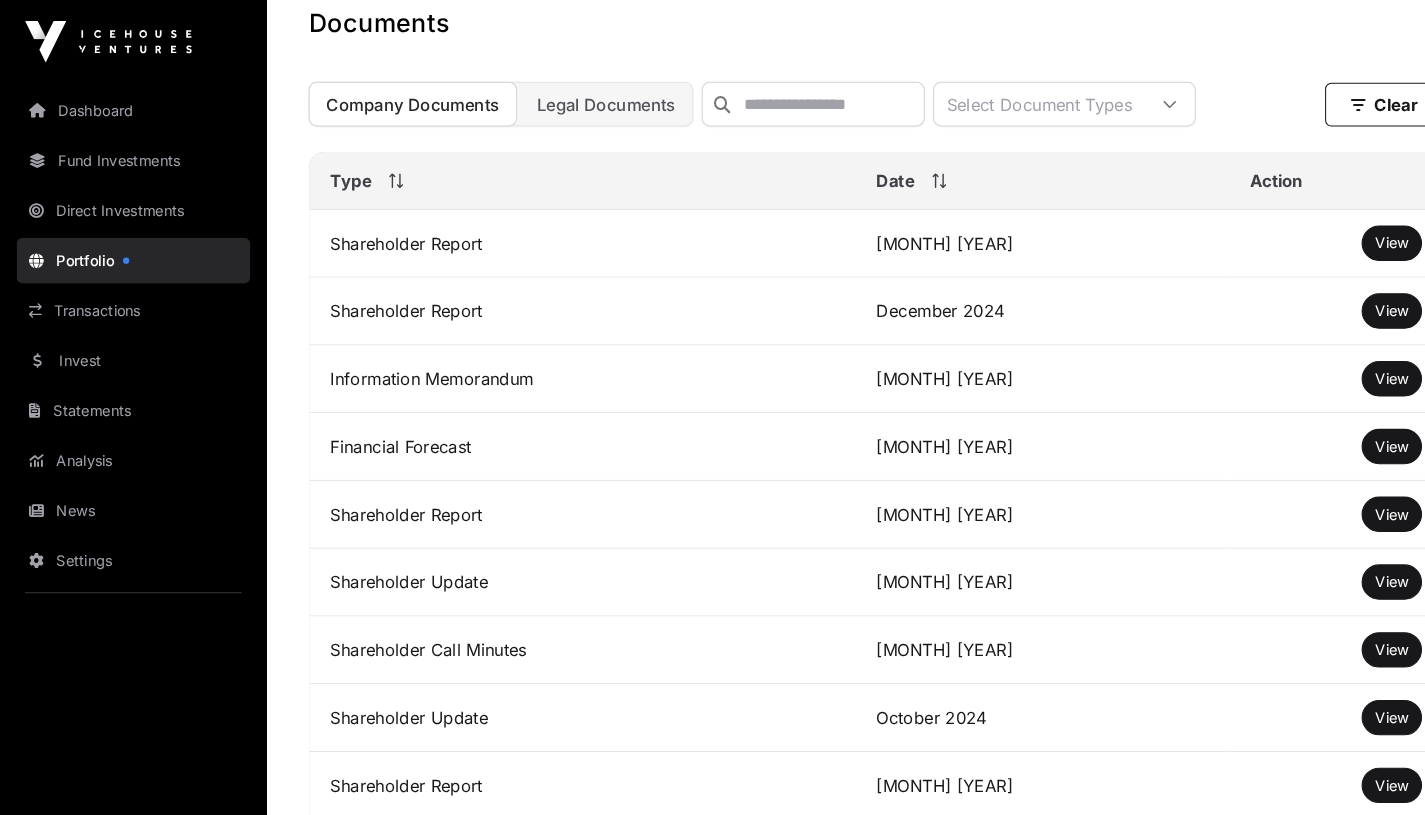scroll, scrollTop: 618, scrollLeft: 0, axis: vertical 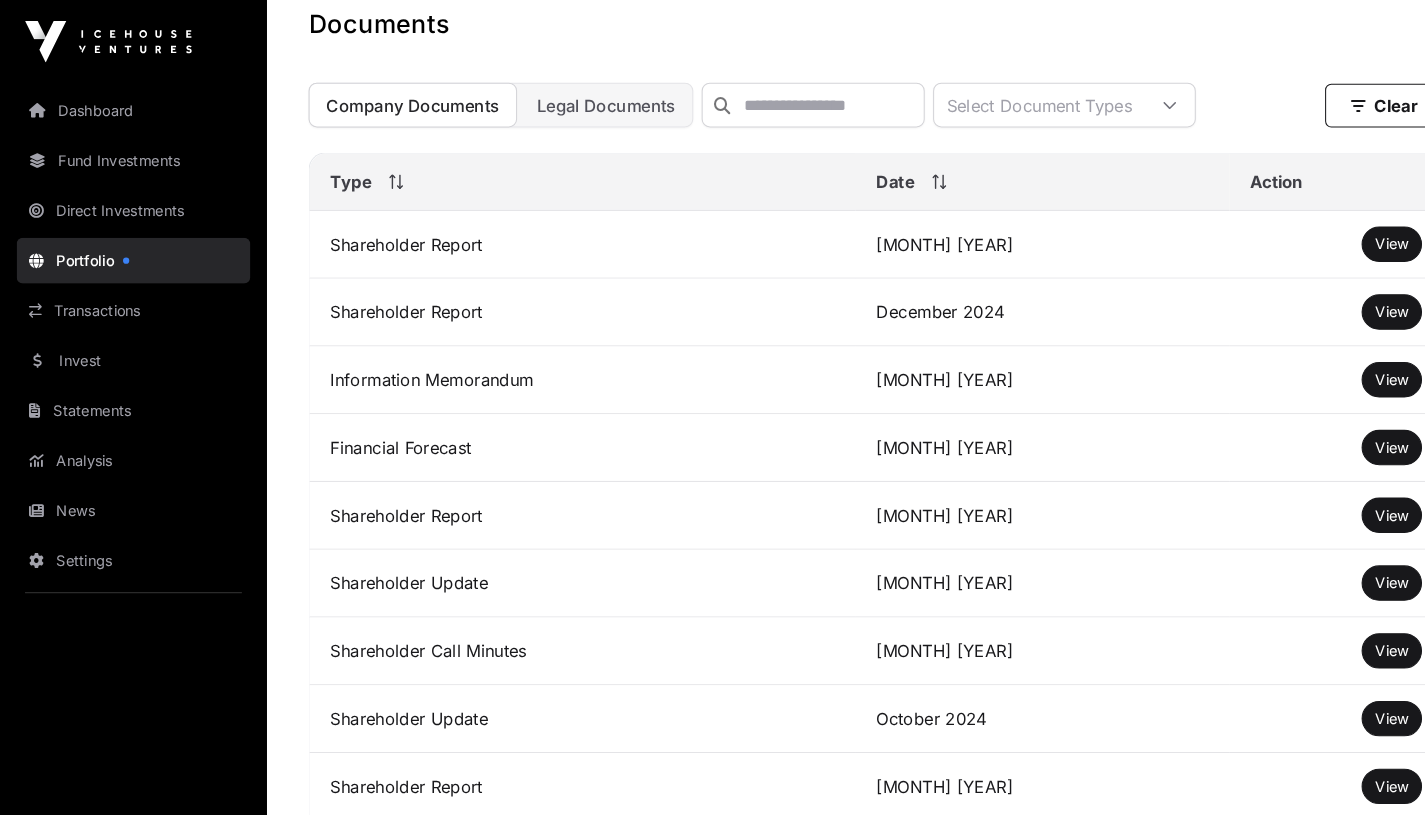 click on "View" 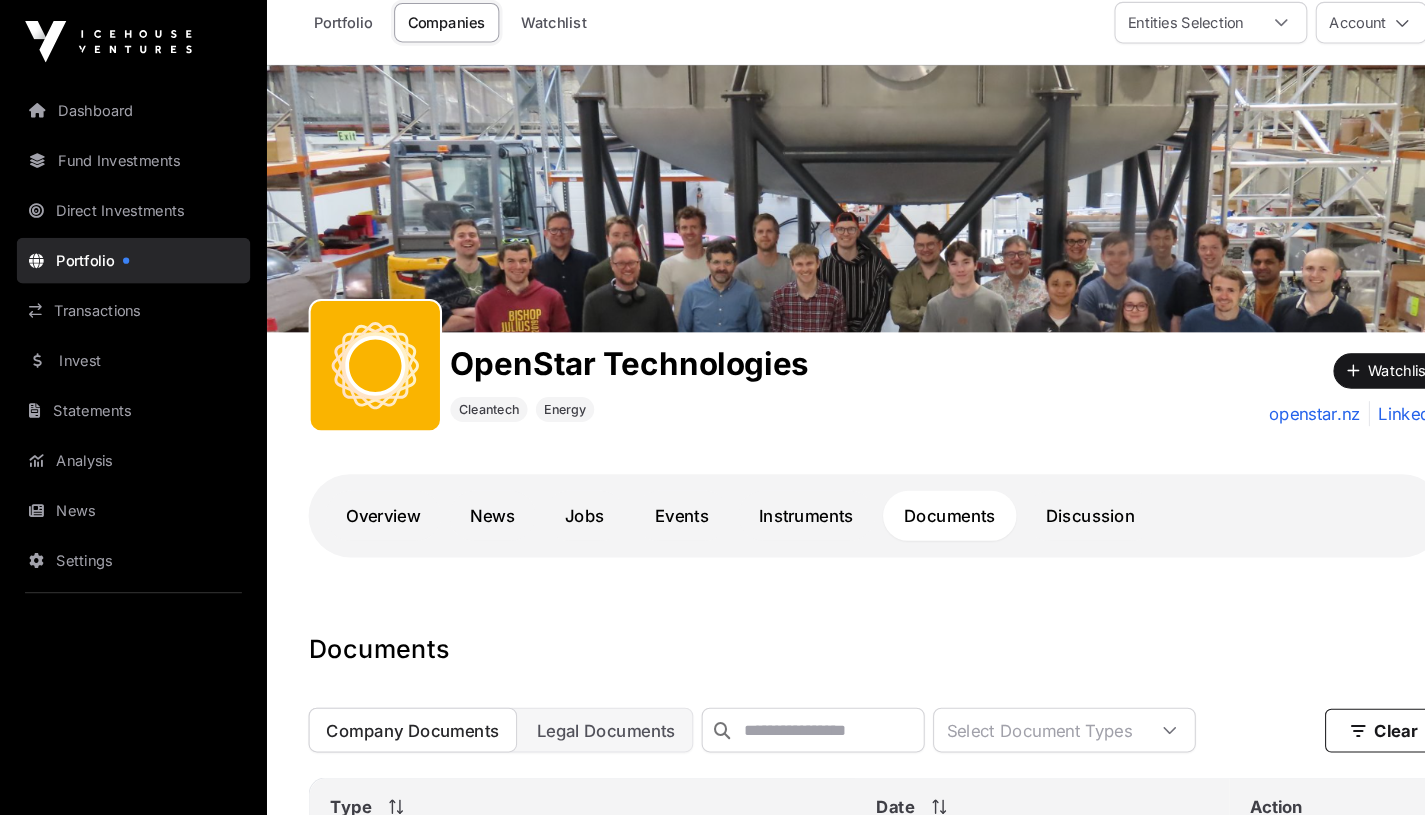 scroll, scrollTop: 0, scrollLeft: 0, axis: both 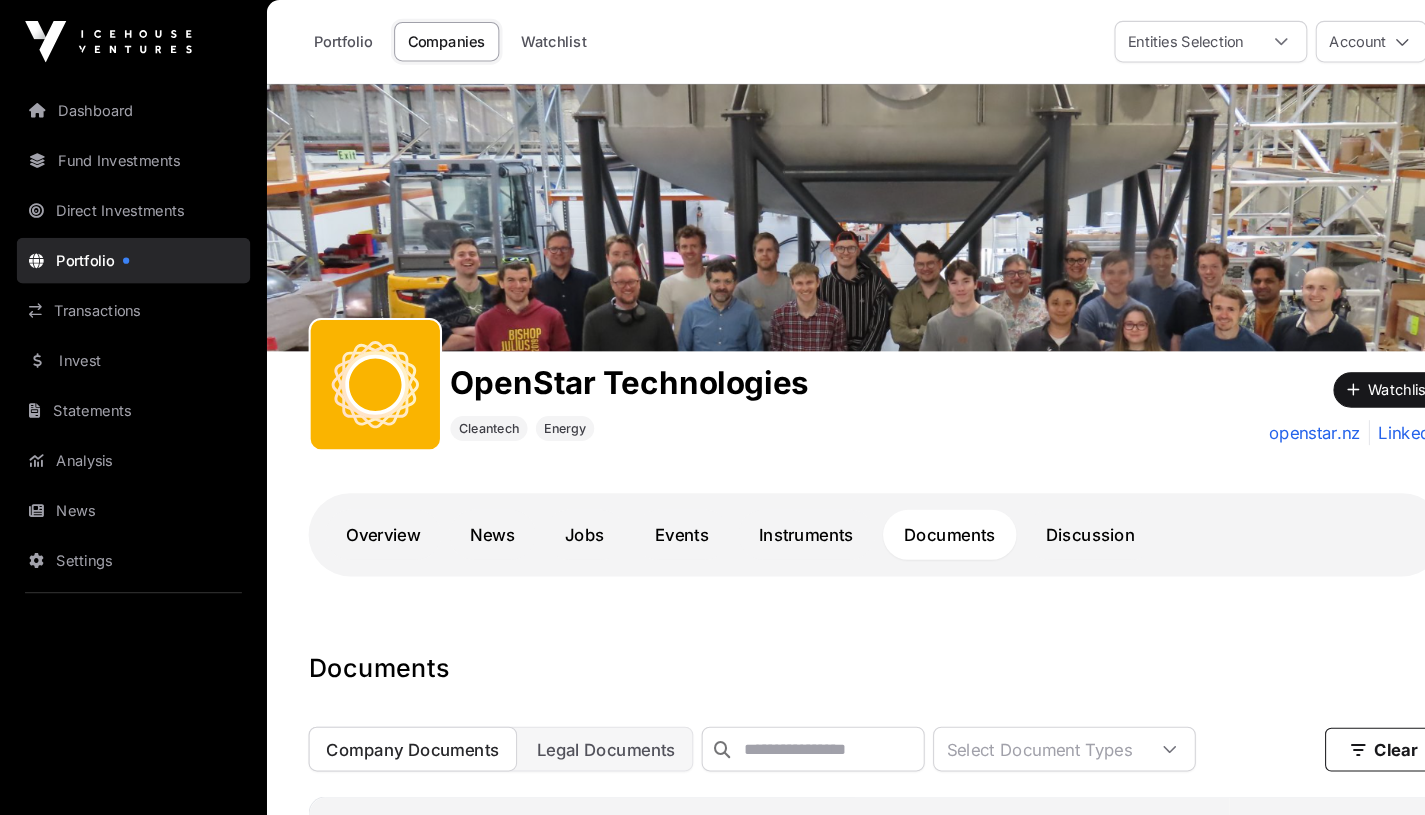 click on "Instruments" 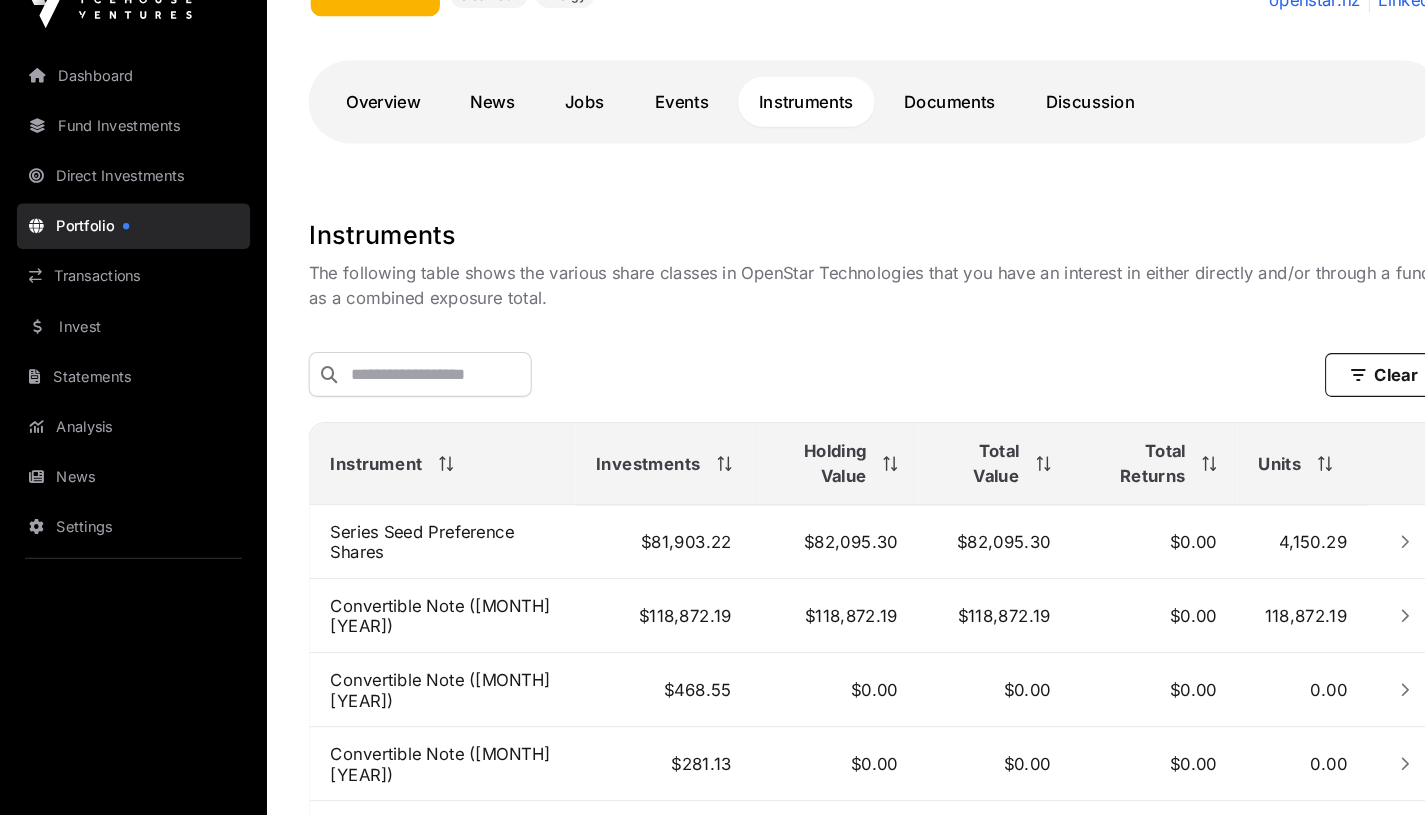scroll, scrollTop: 383, scrollLeft: 0, axis: vertical 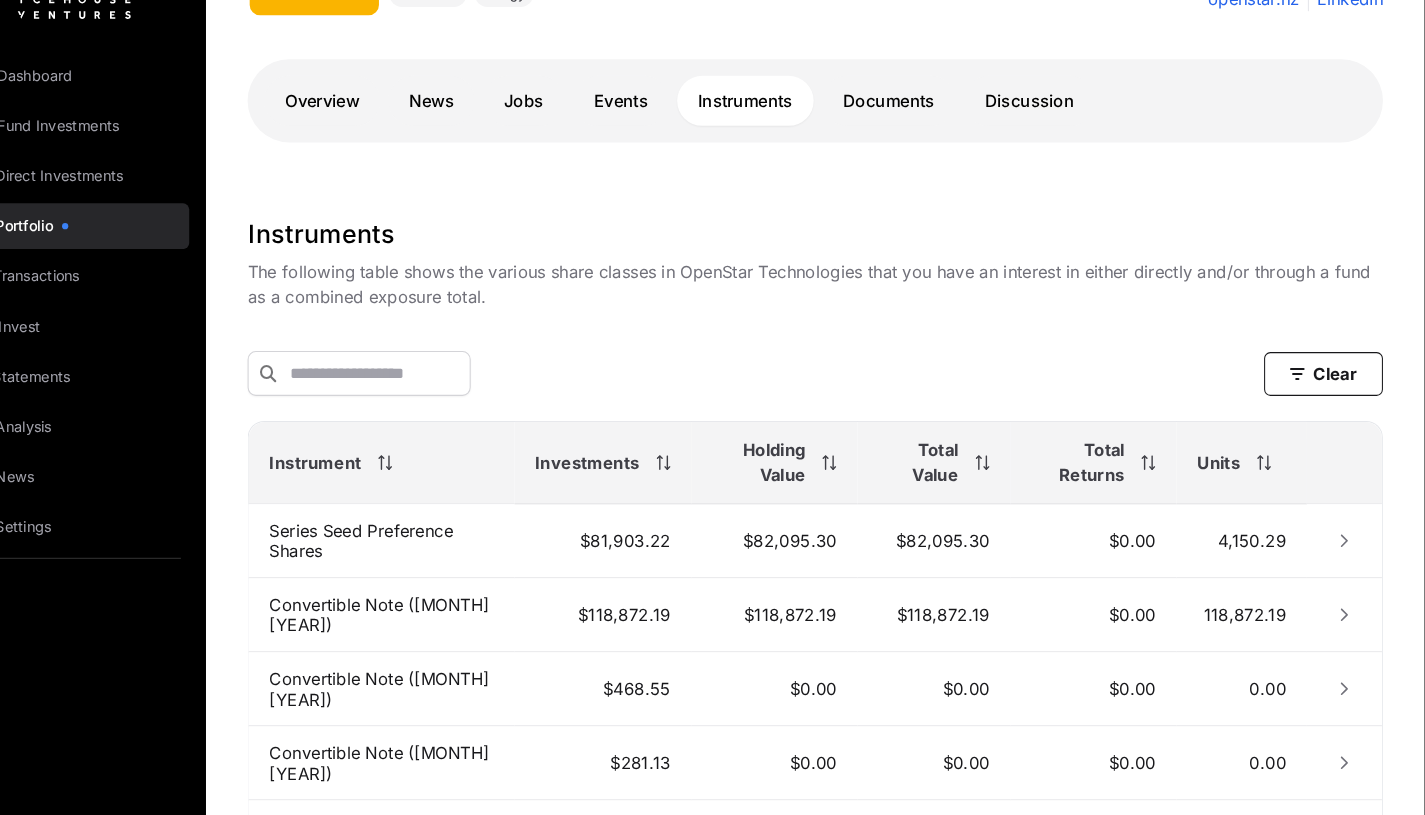 click 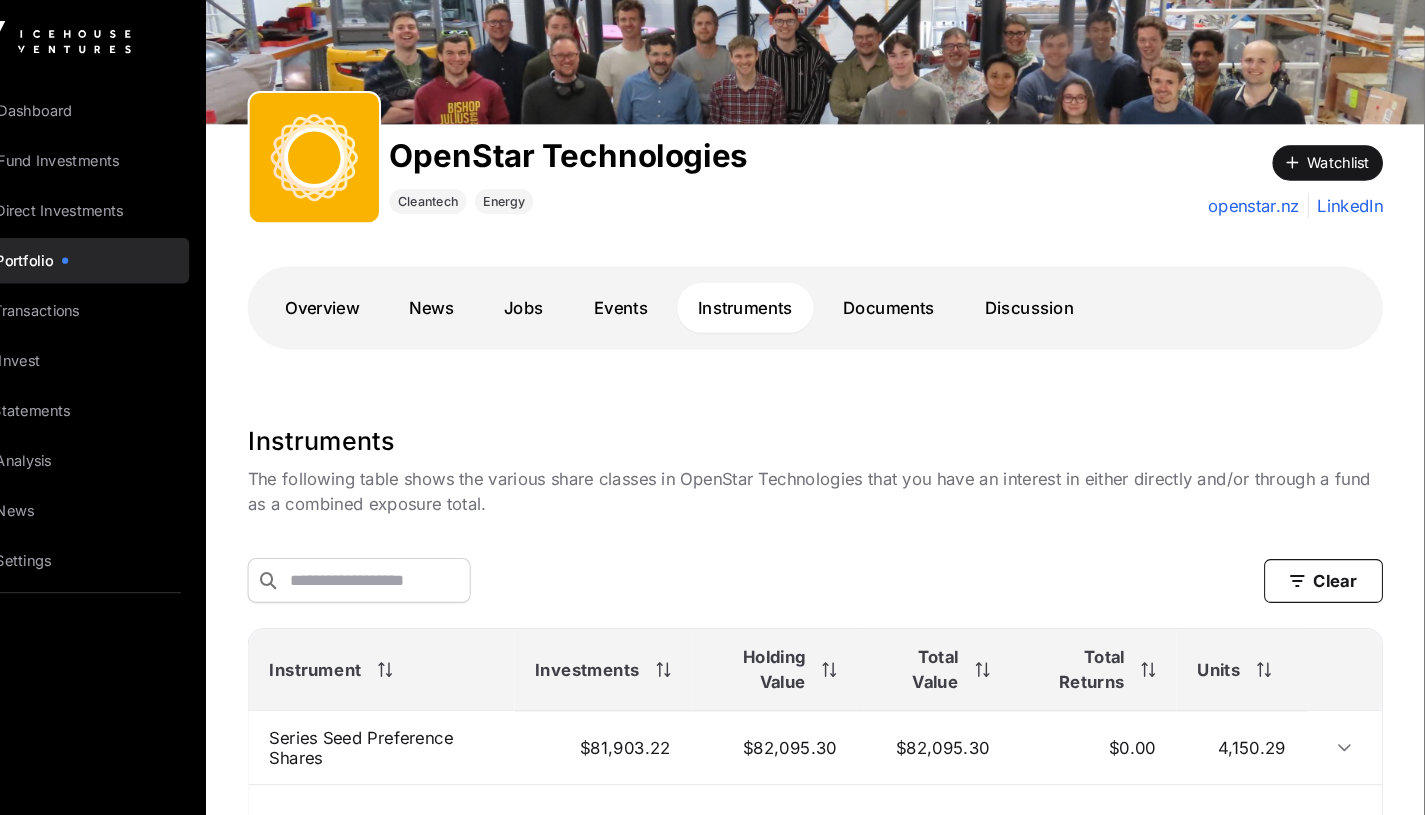 scroll, scrollTop: 0, scrollLeft: 0, axis: both 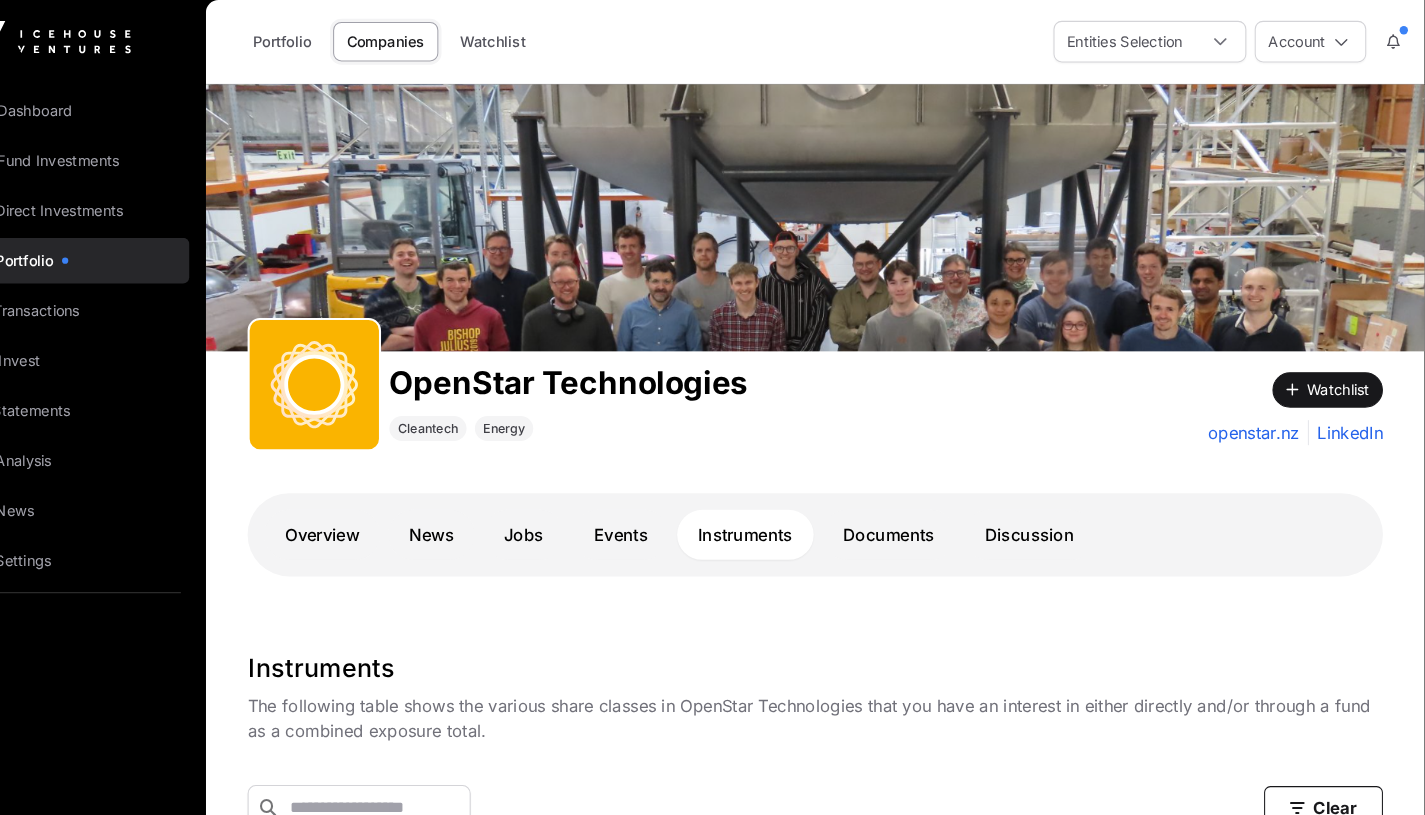 click on "Events" 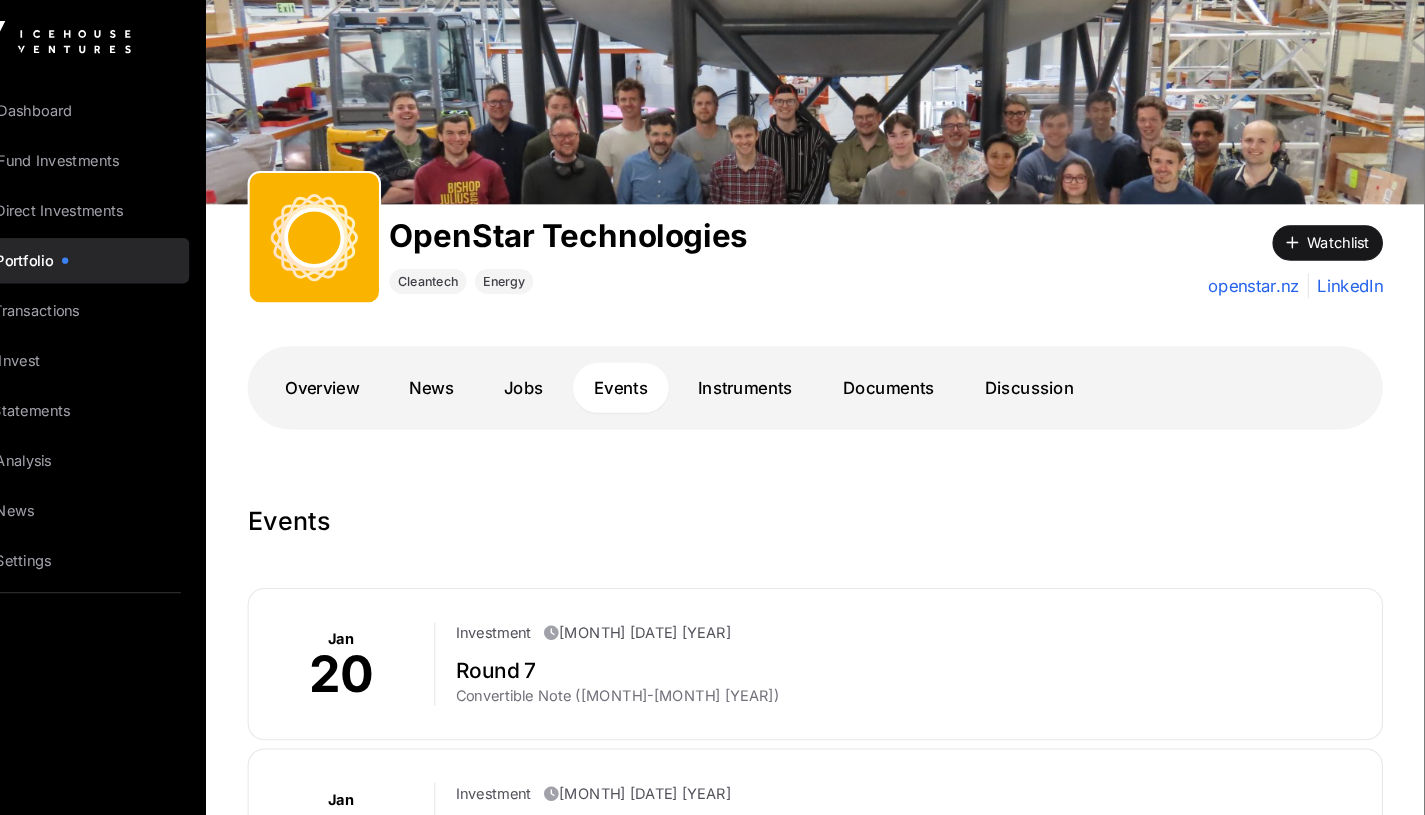 scroll, scrollTop: 0, scrollLeft: 0, axis: both 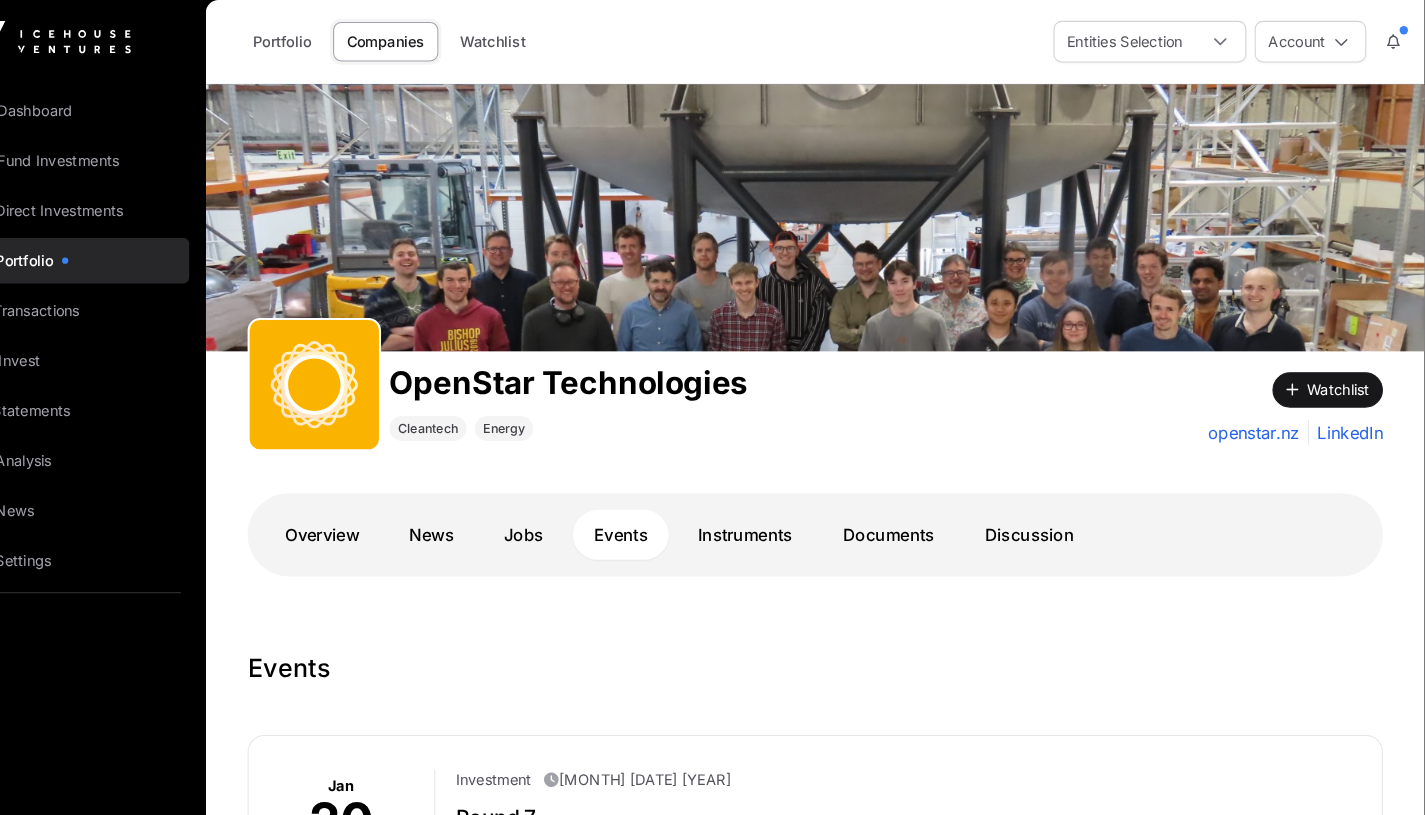 click on "News" 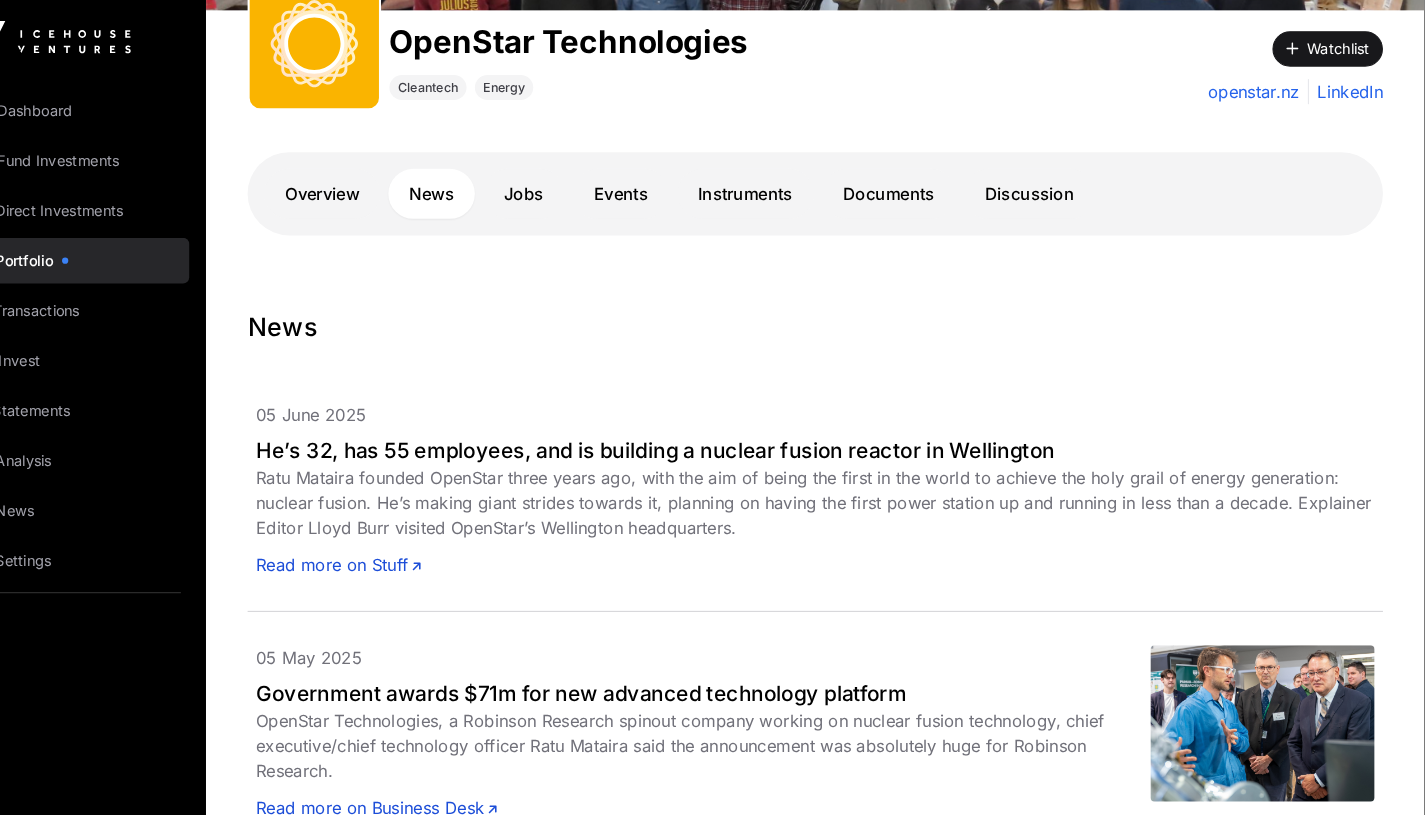 scroll, scrollTop: 0, scrollLeft: 0, axis: both 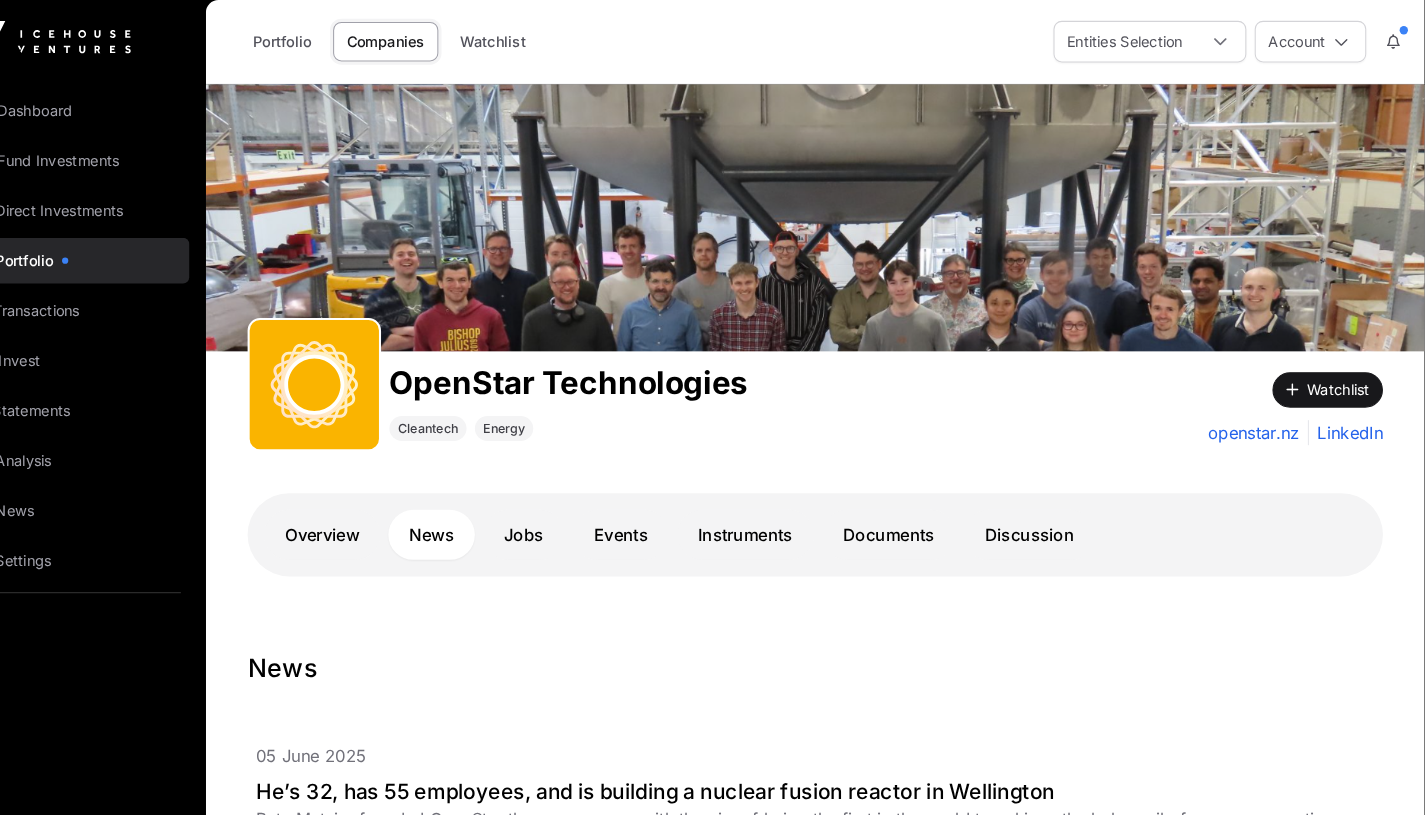 click on "Invest" 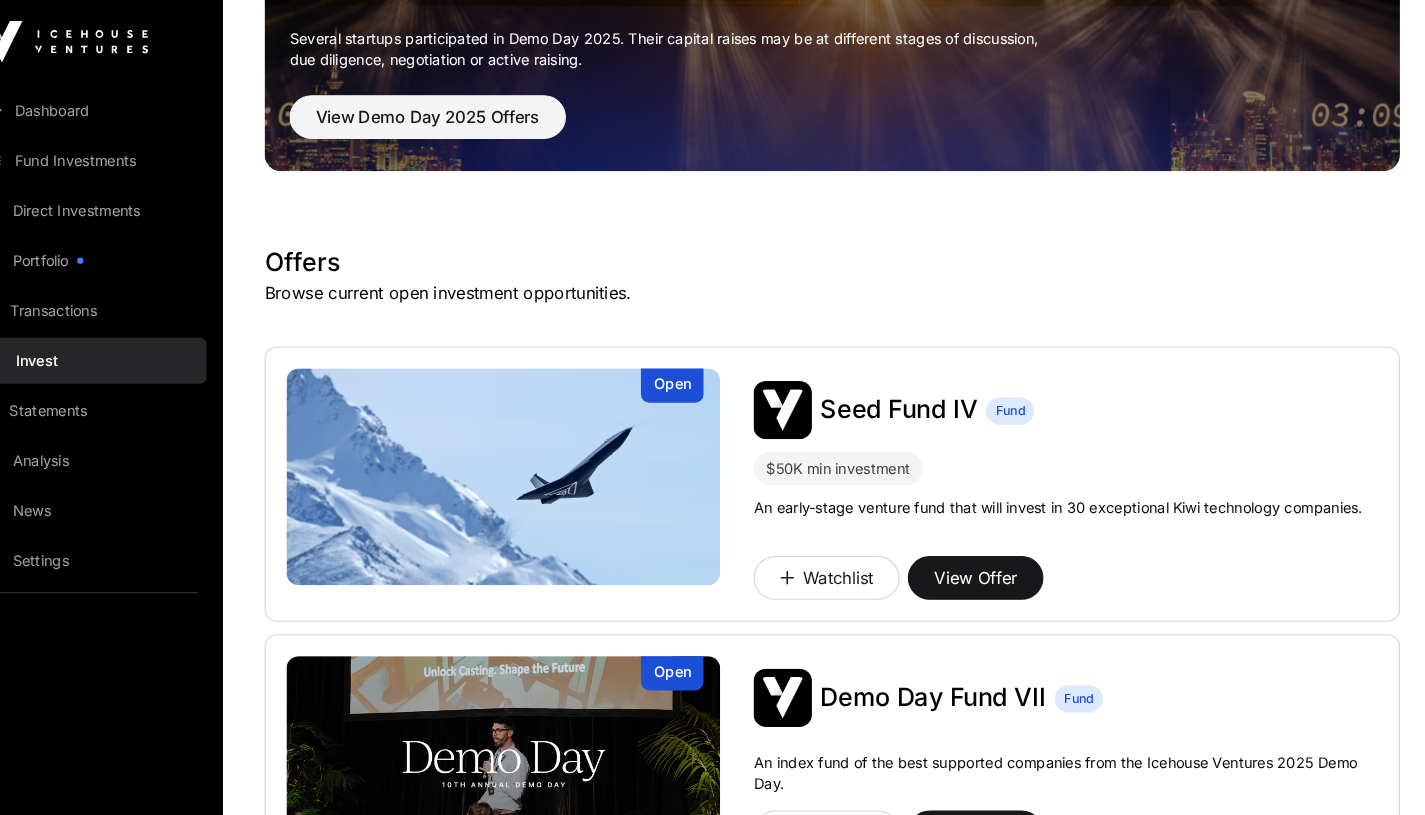 scroll, scrollTop: 0, scrollLeft: 0, axis: both 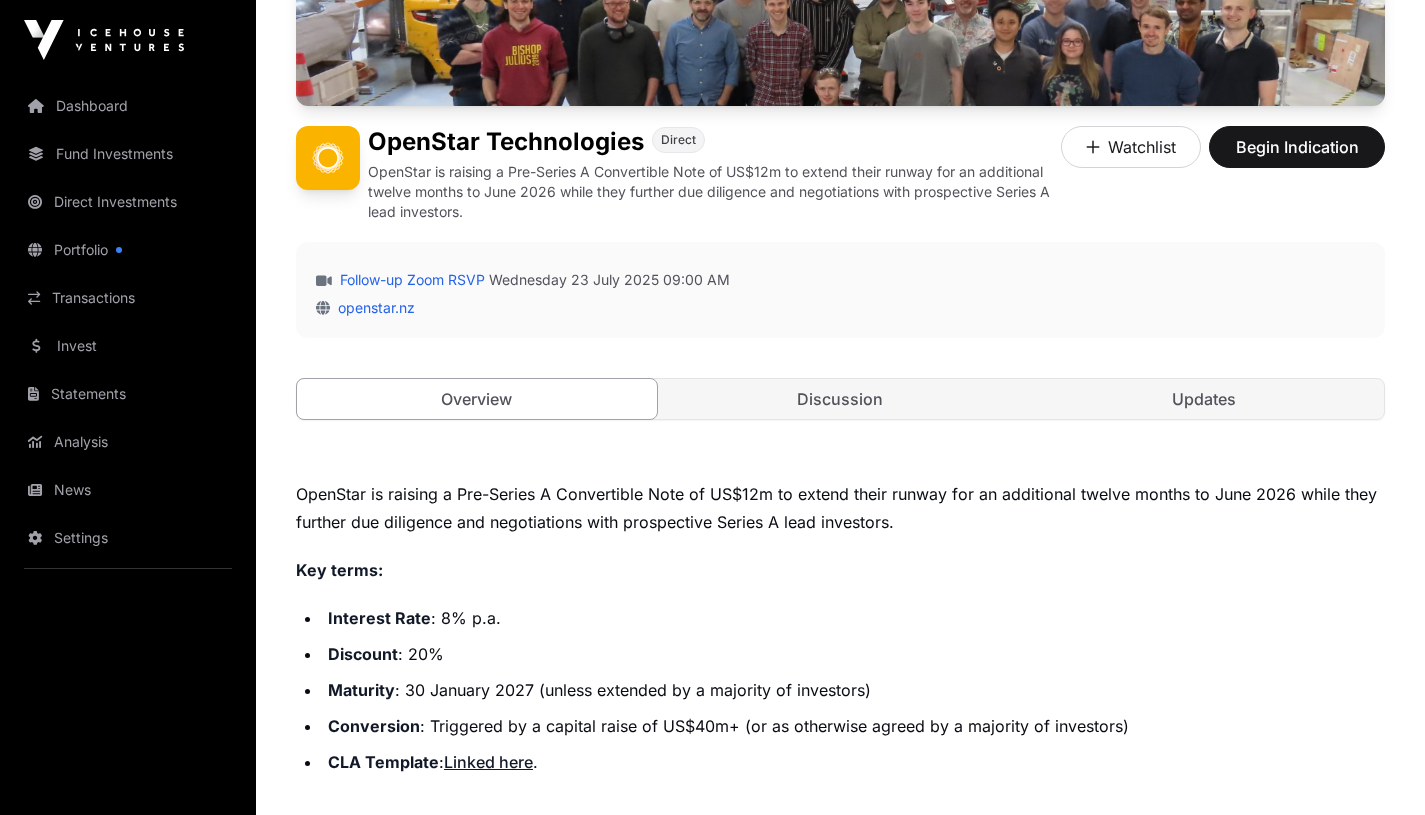 click on "Transactions" 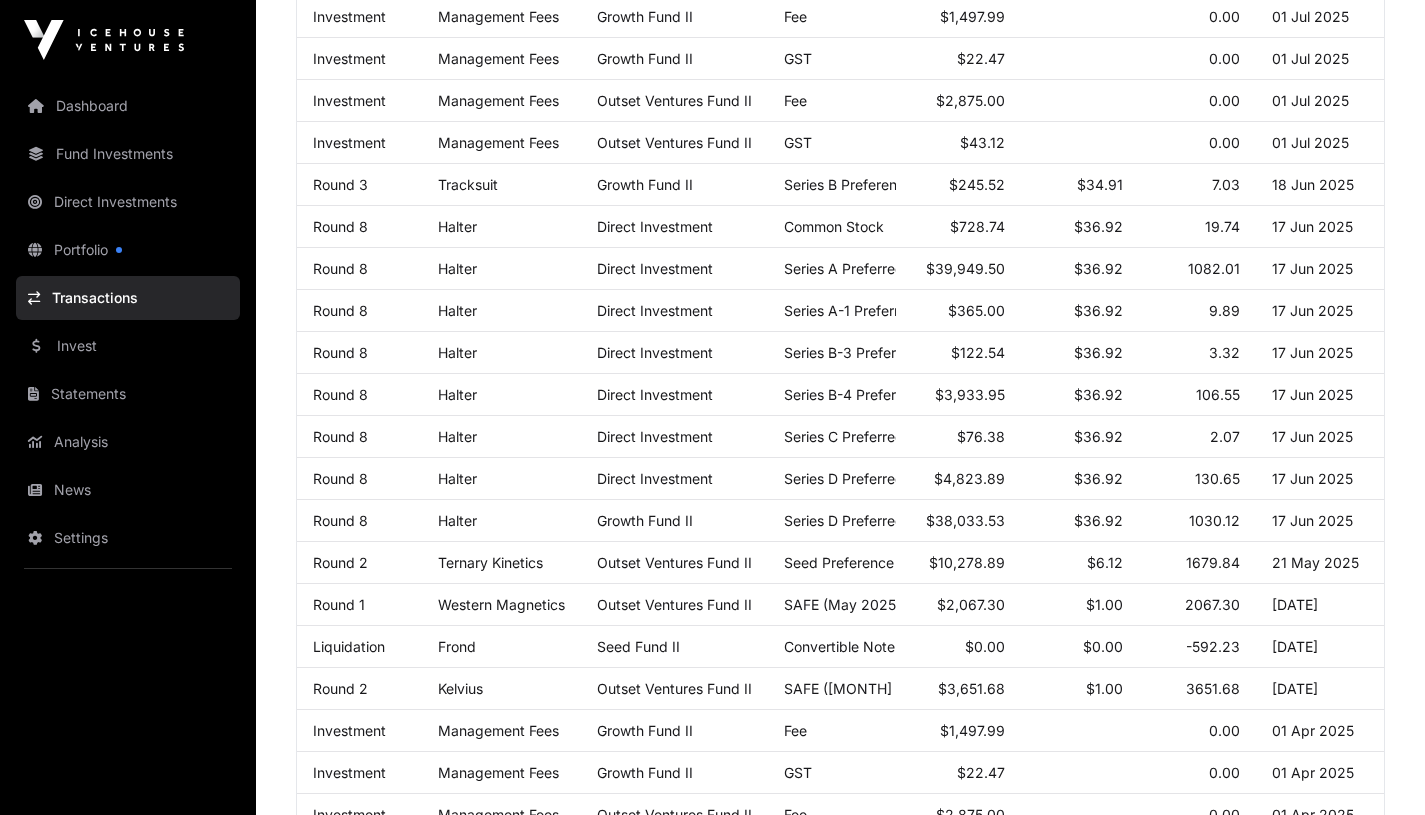 scroll, scrollTop: 0, scrollLeft: 0, axis: both 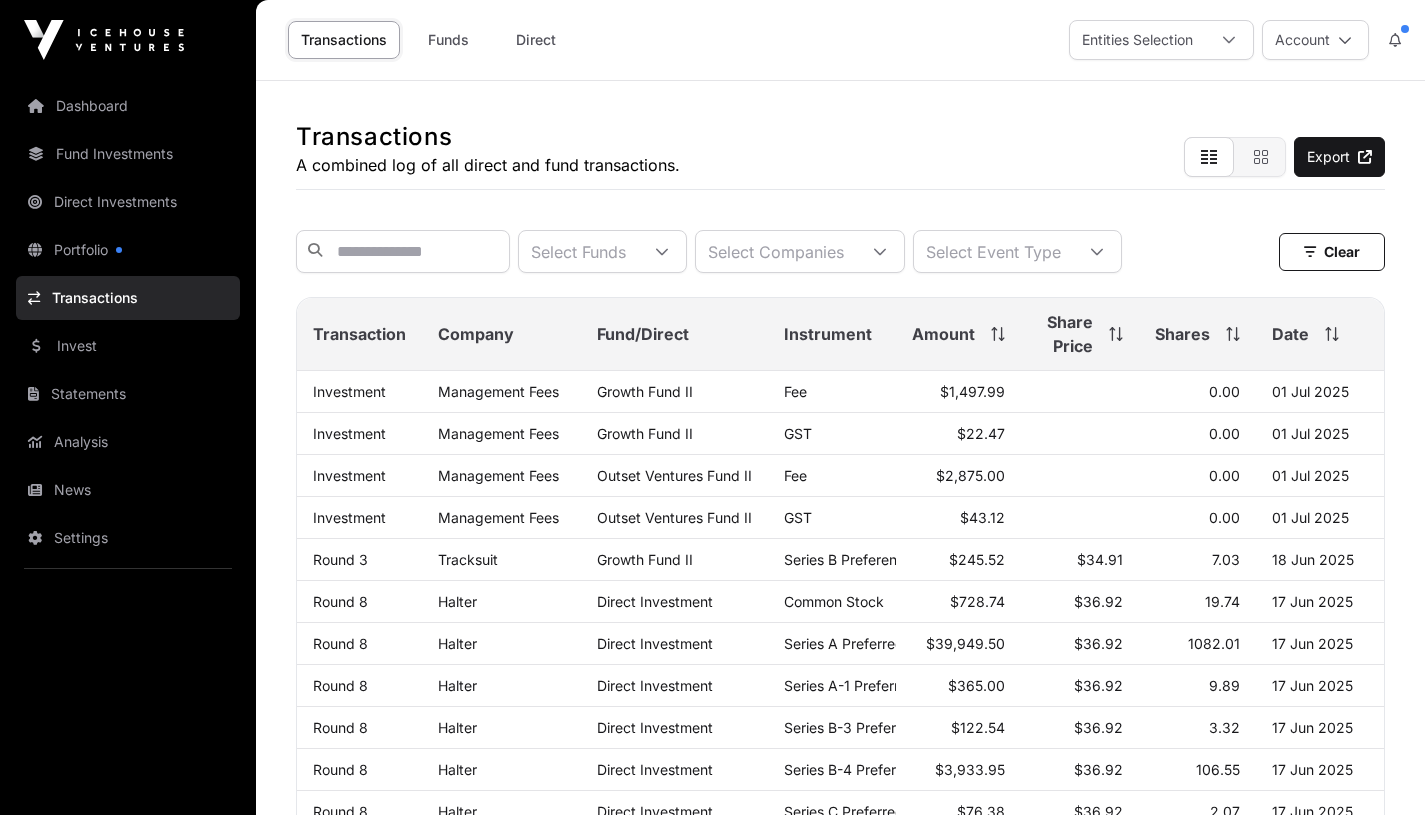 click on "Portfolio" 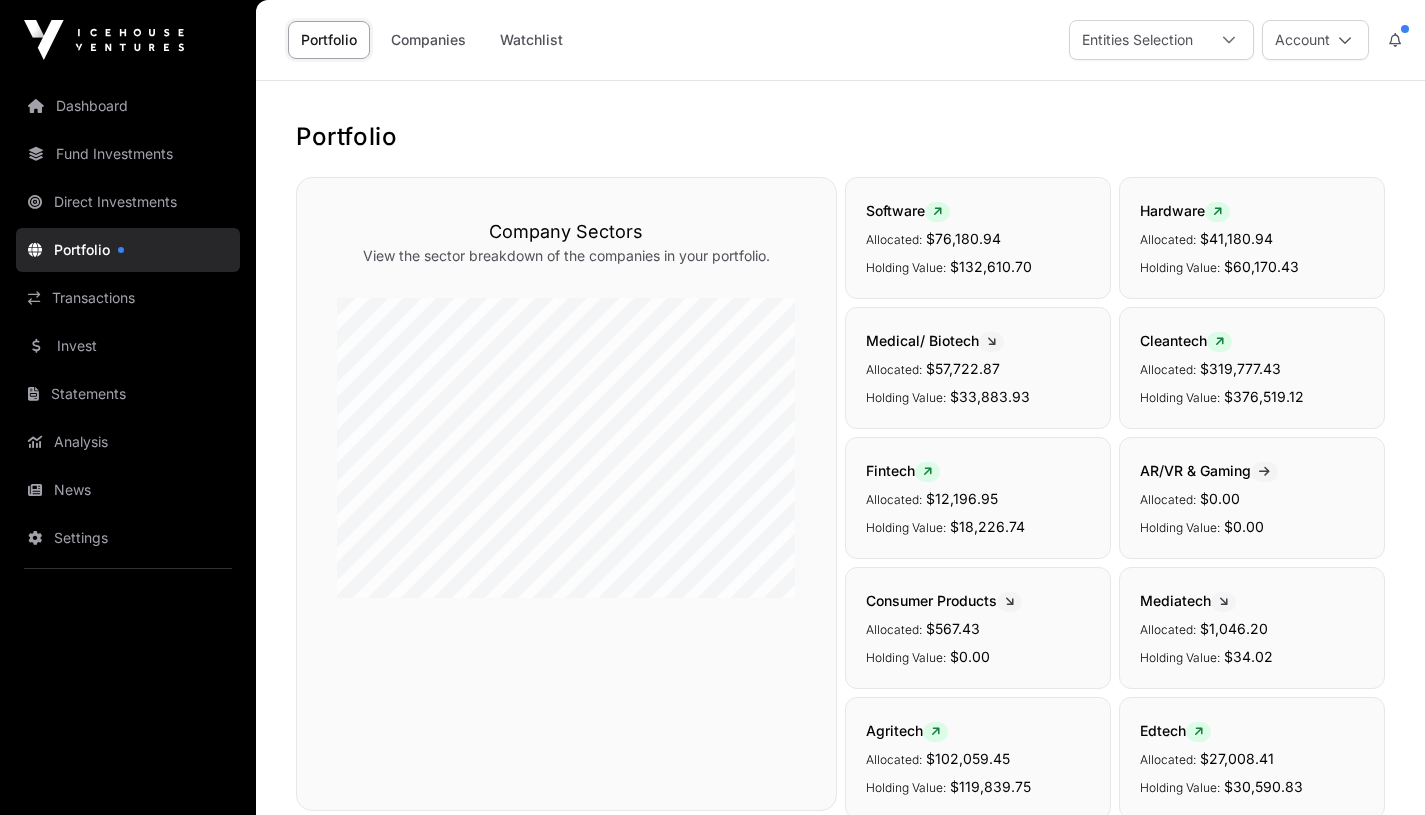 click on "Portfolio" 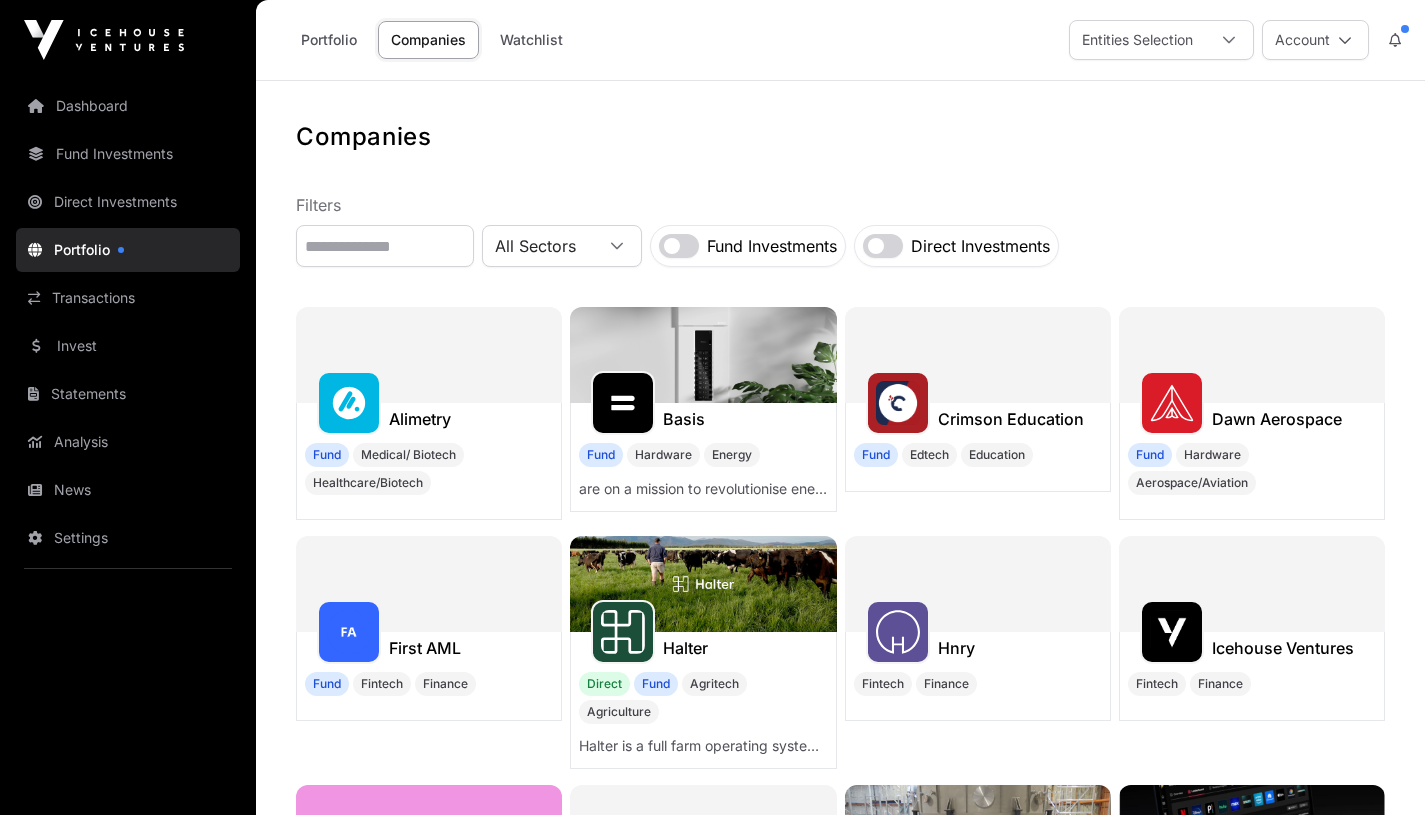 click on "Direct Investments" 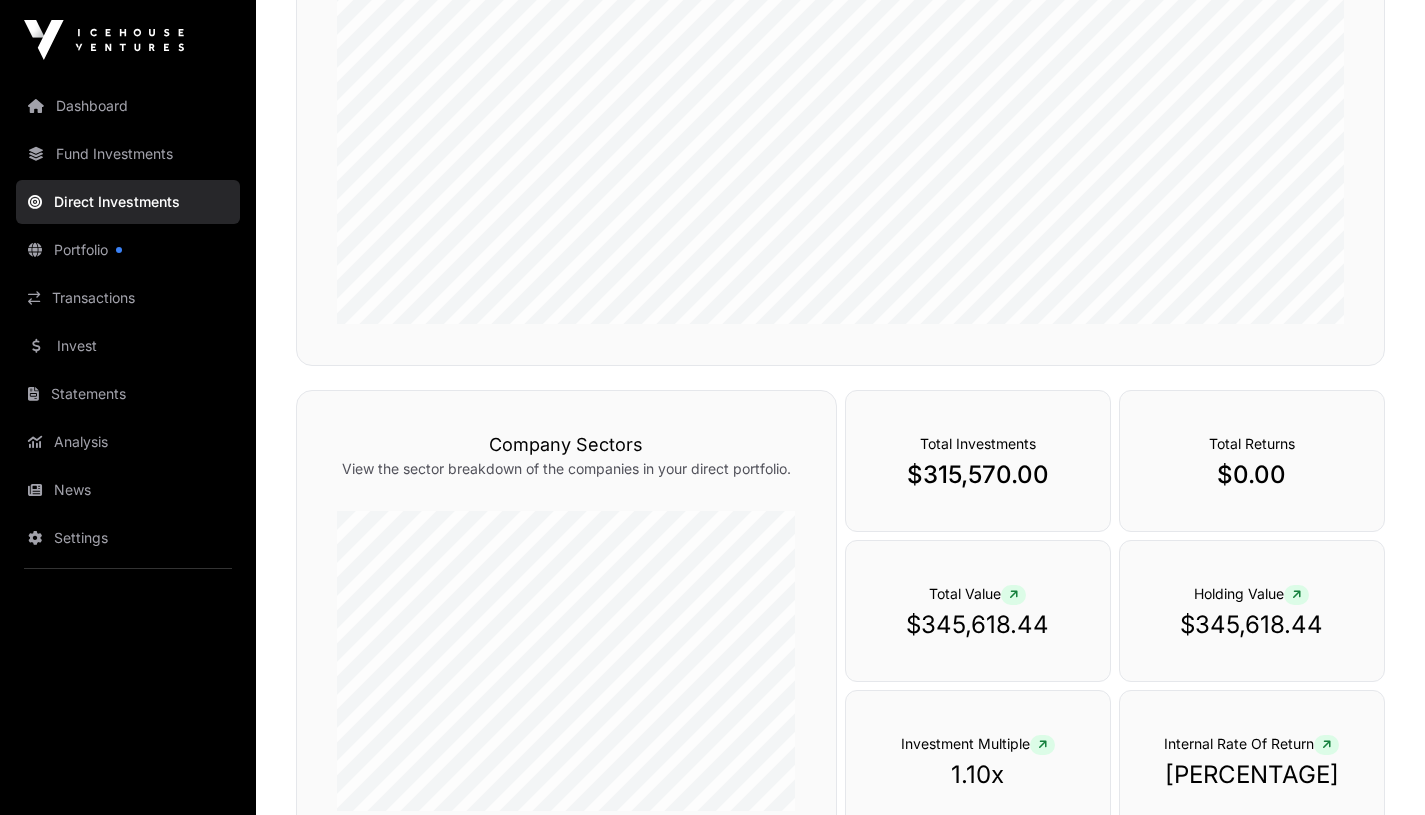 scroll, scrollTop: 0, scrollLeft: 0, axis: both 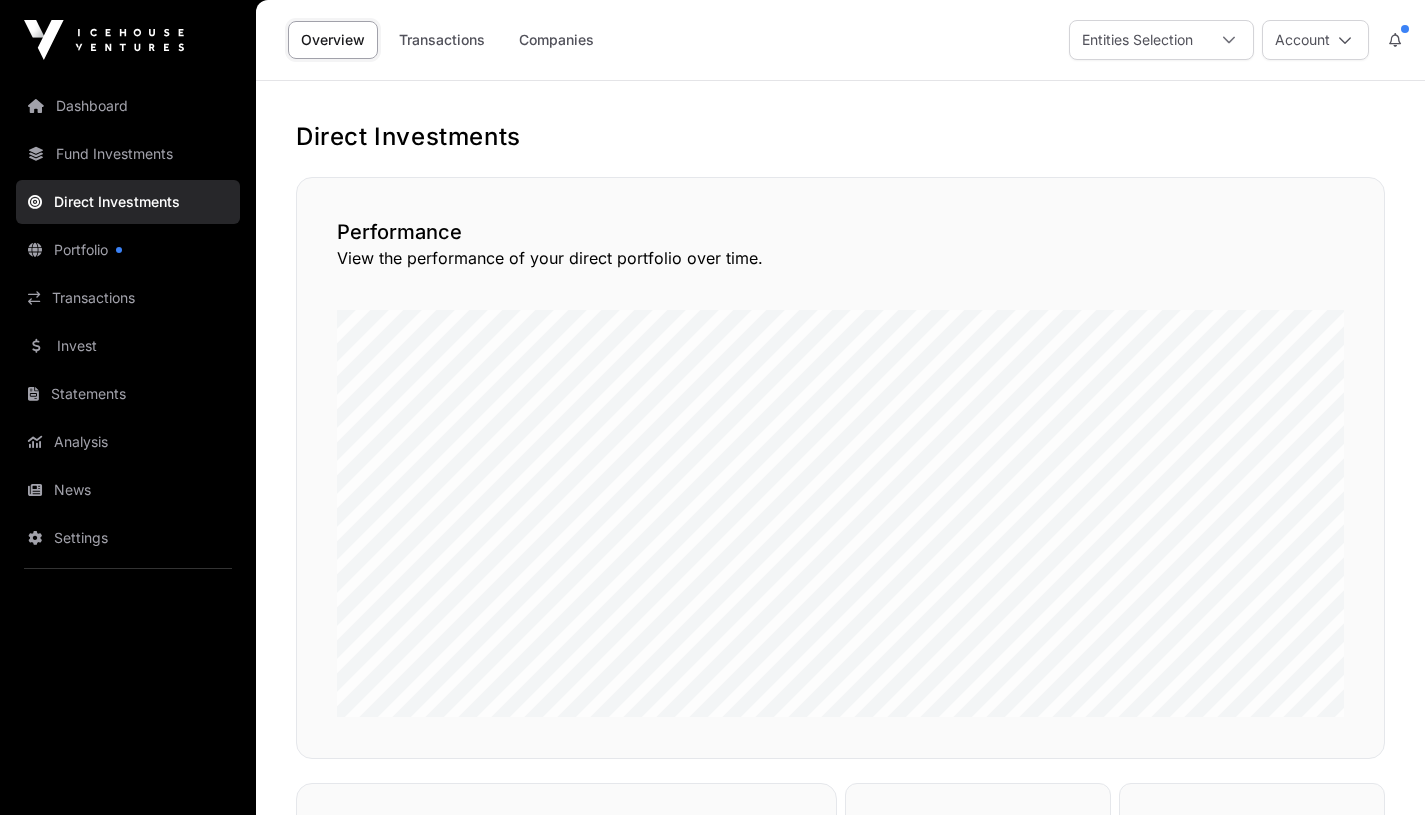 click on "Transactions" 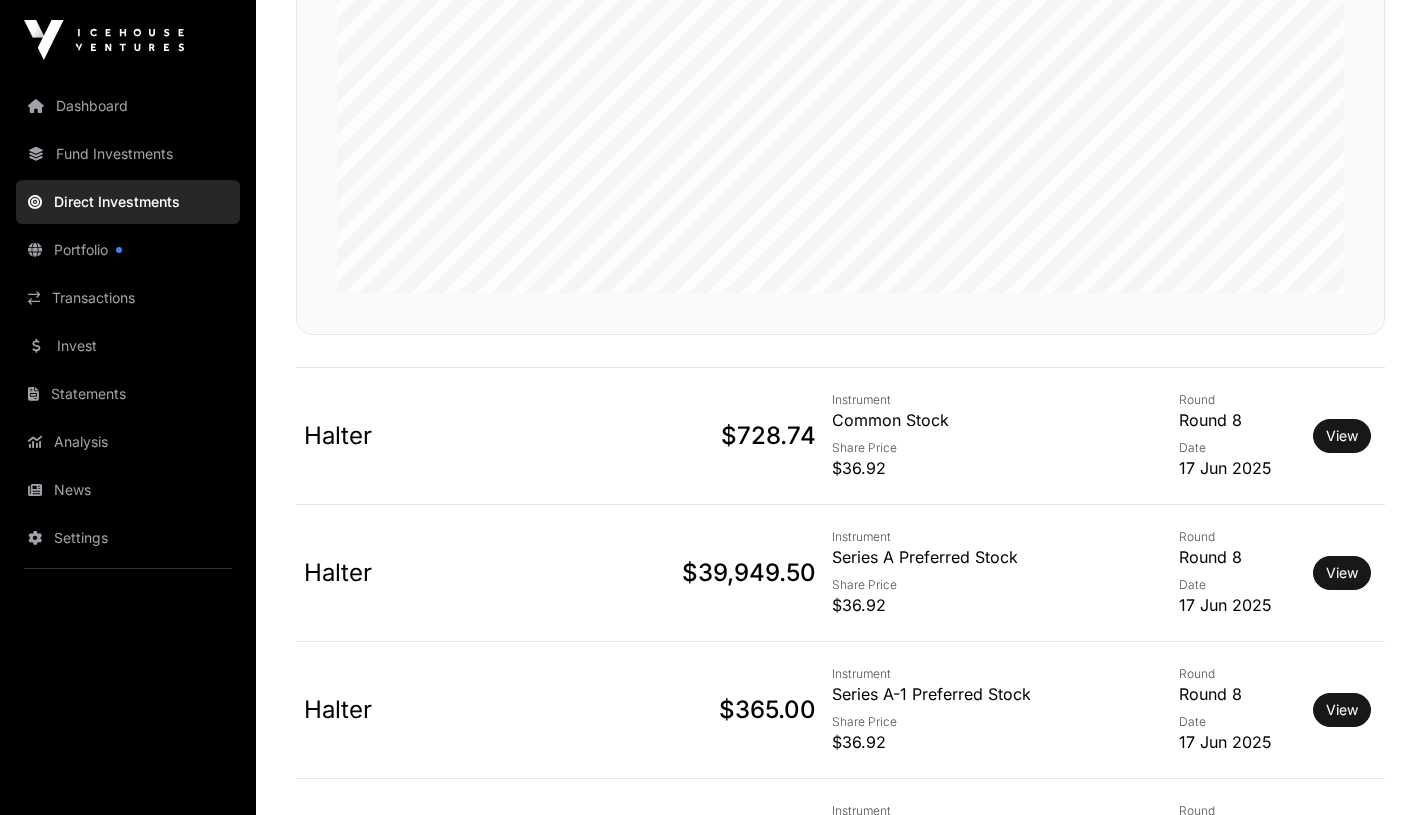 click on "Instrument" 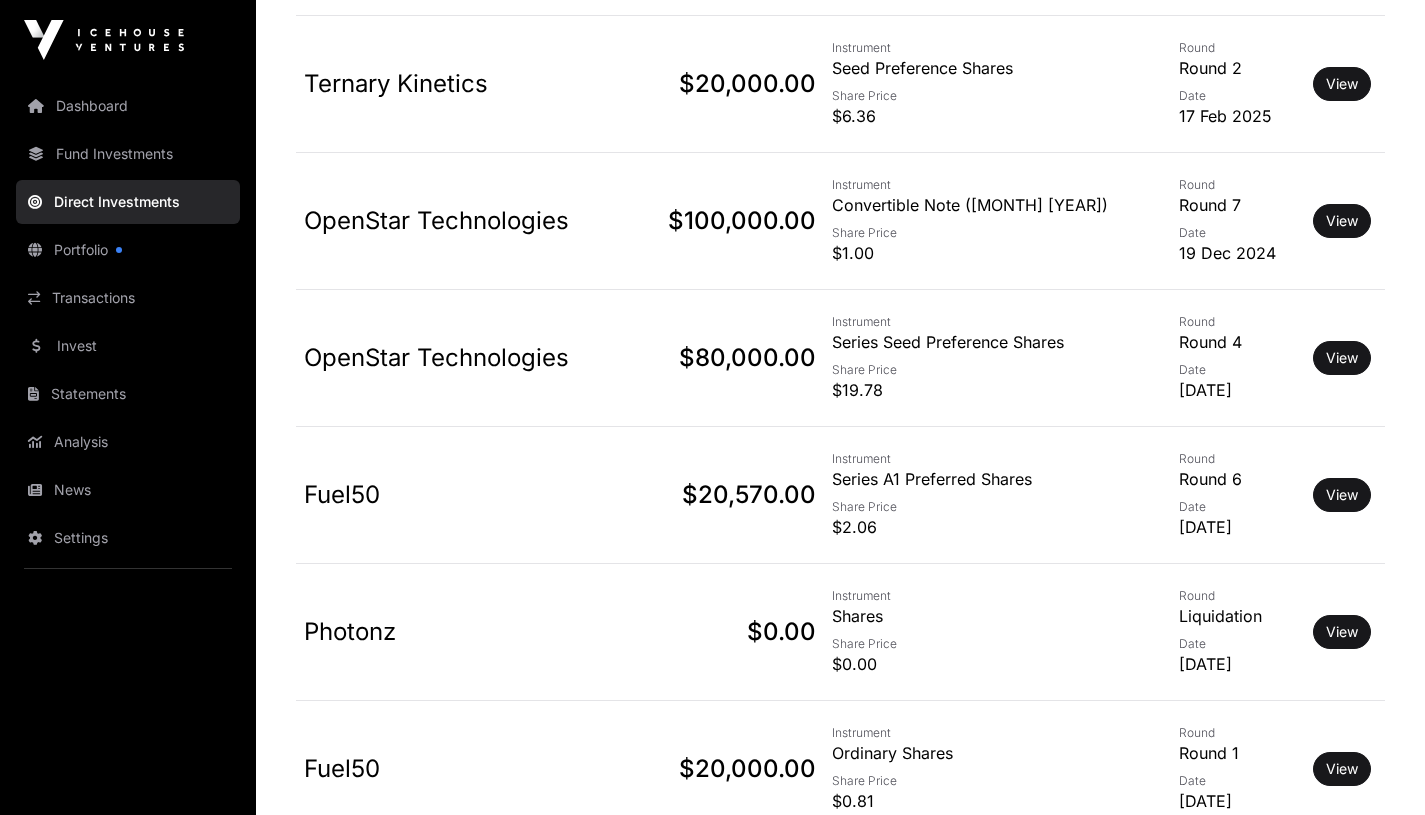 scroll, scrollTop: 1715, scrollLeft: 0, axis: vertical 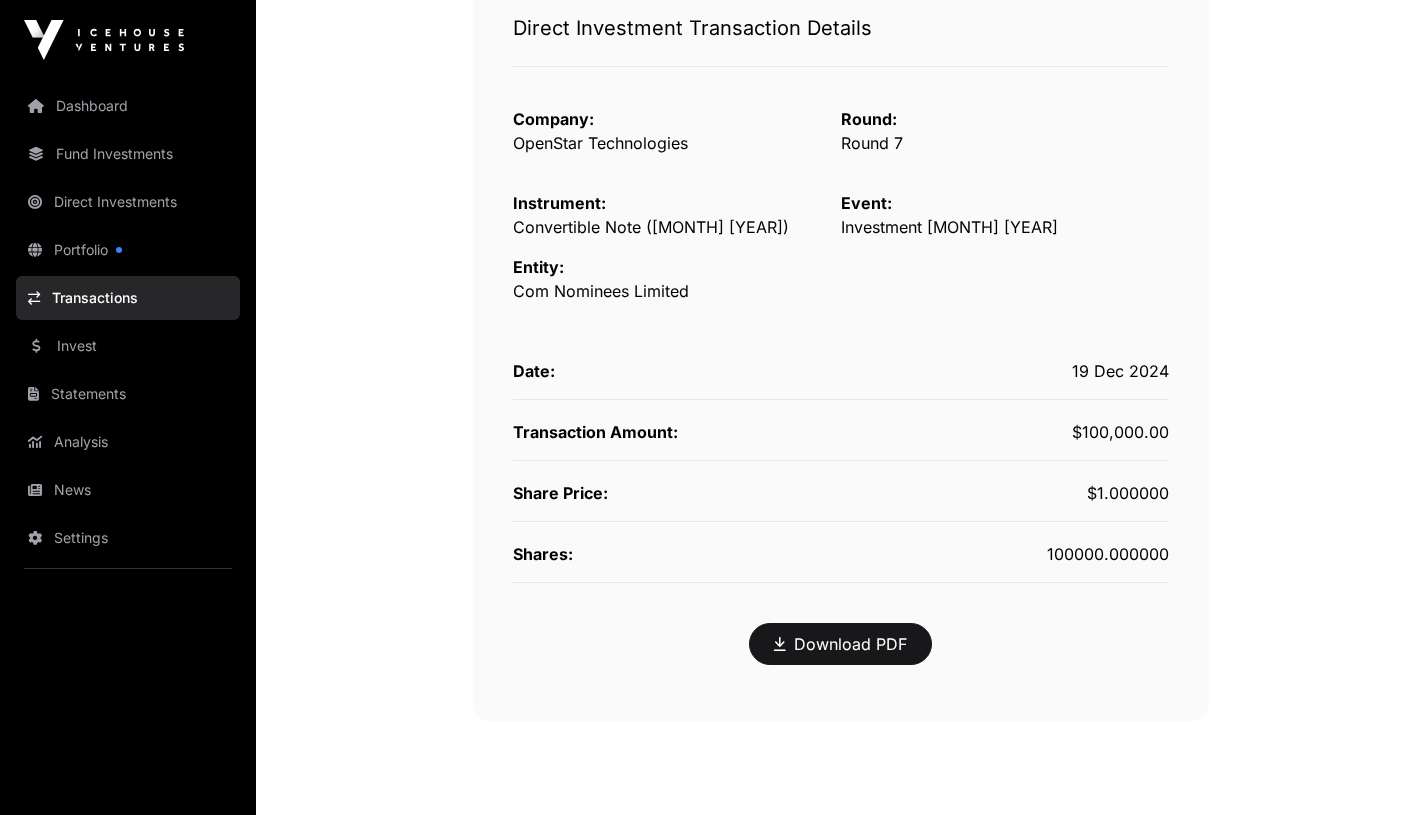 click on "Download PDF" 